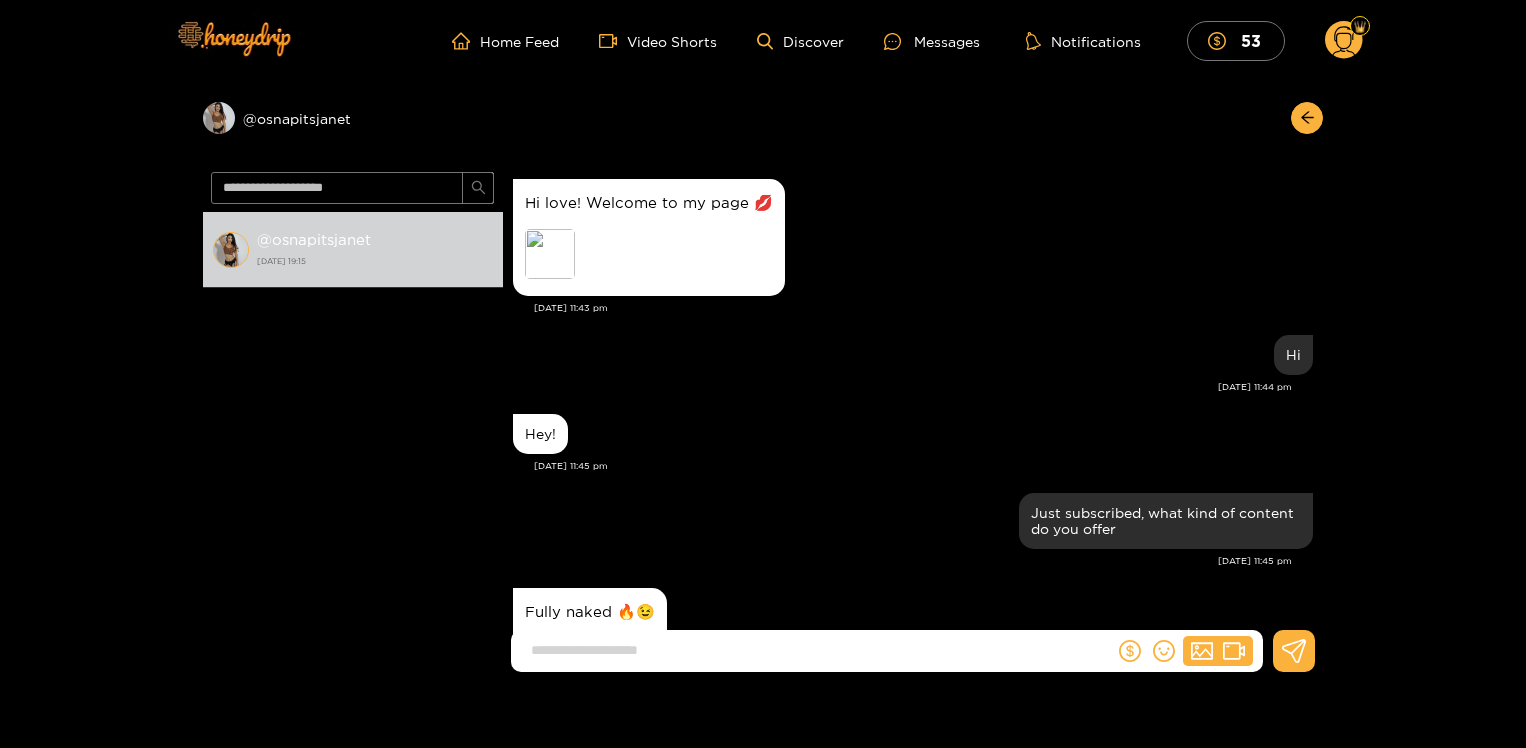 scroll, scrollTop: 157, scrollLeft: 0, axis: vertical 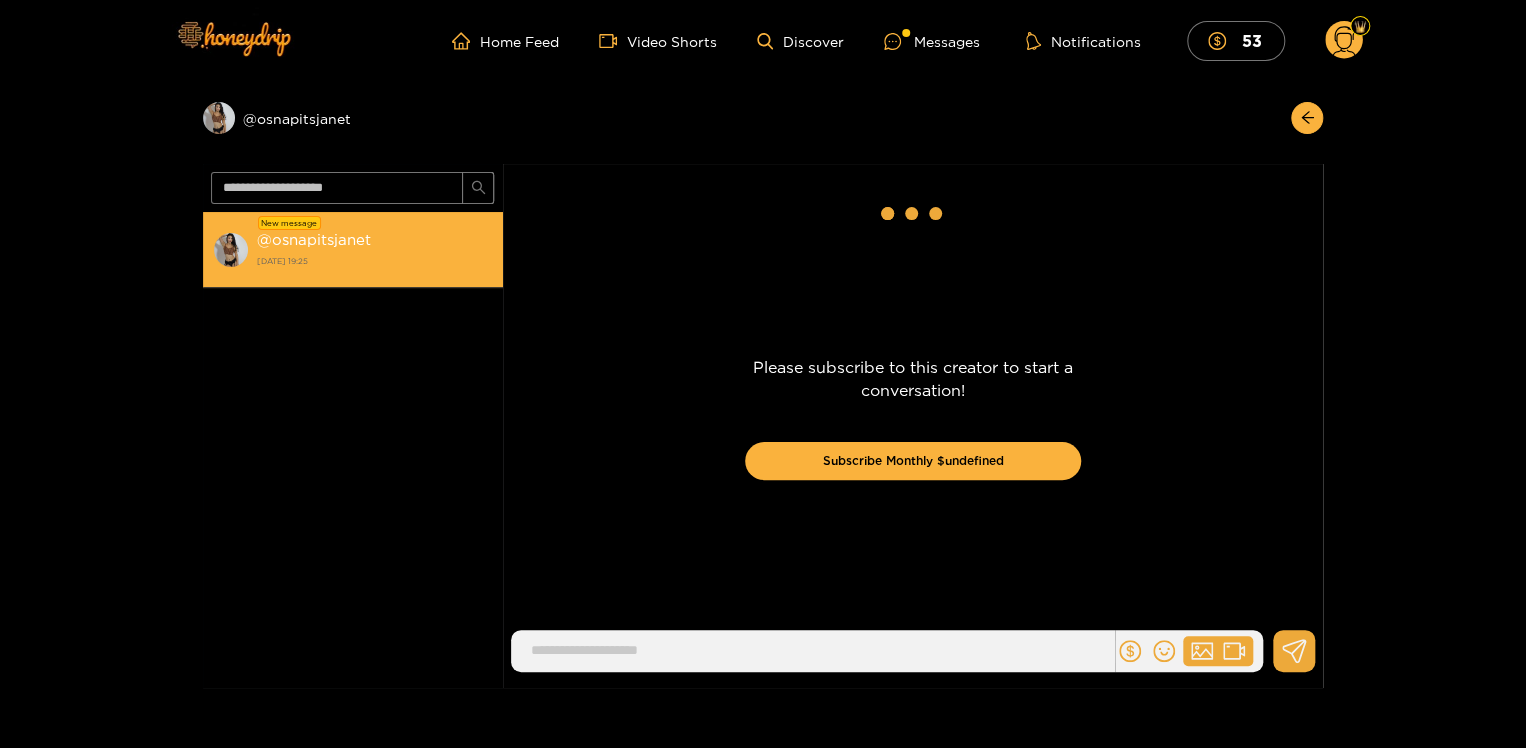 click on "16 July 2025 19:25" at bounding box center (375, 261) 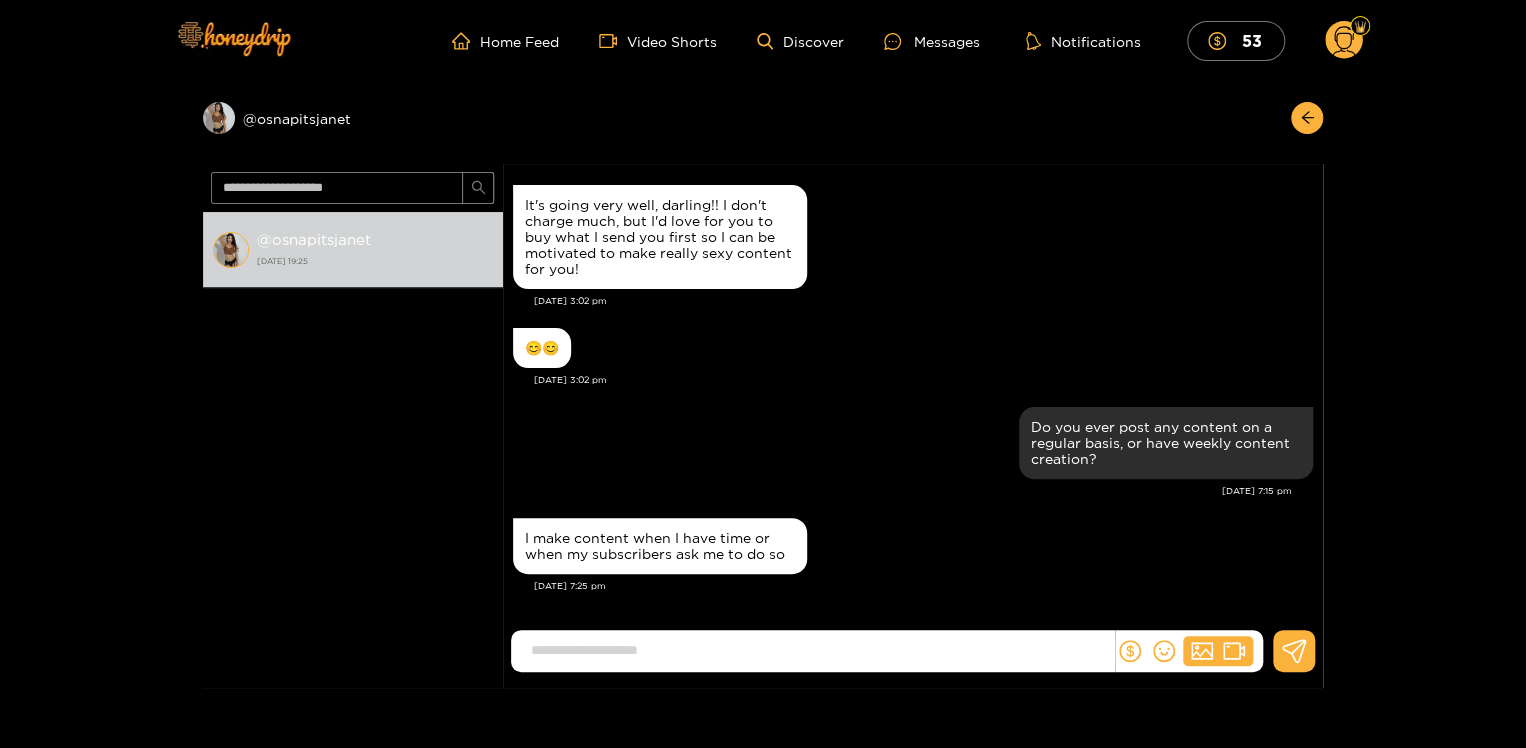 scroll, scrollTop: 1895, scrollLeft: 0, axis: vertical 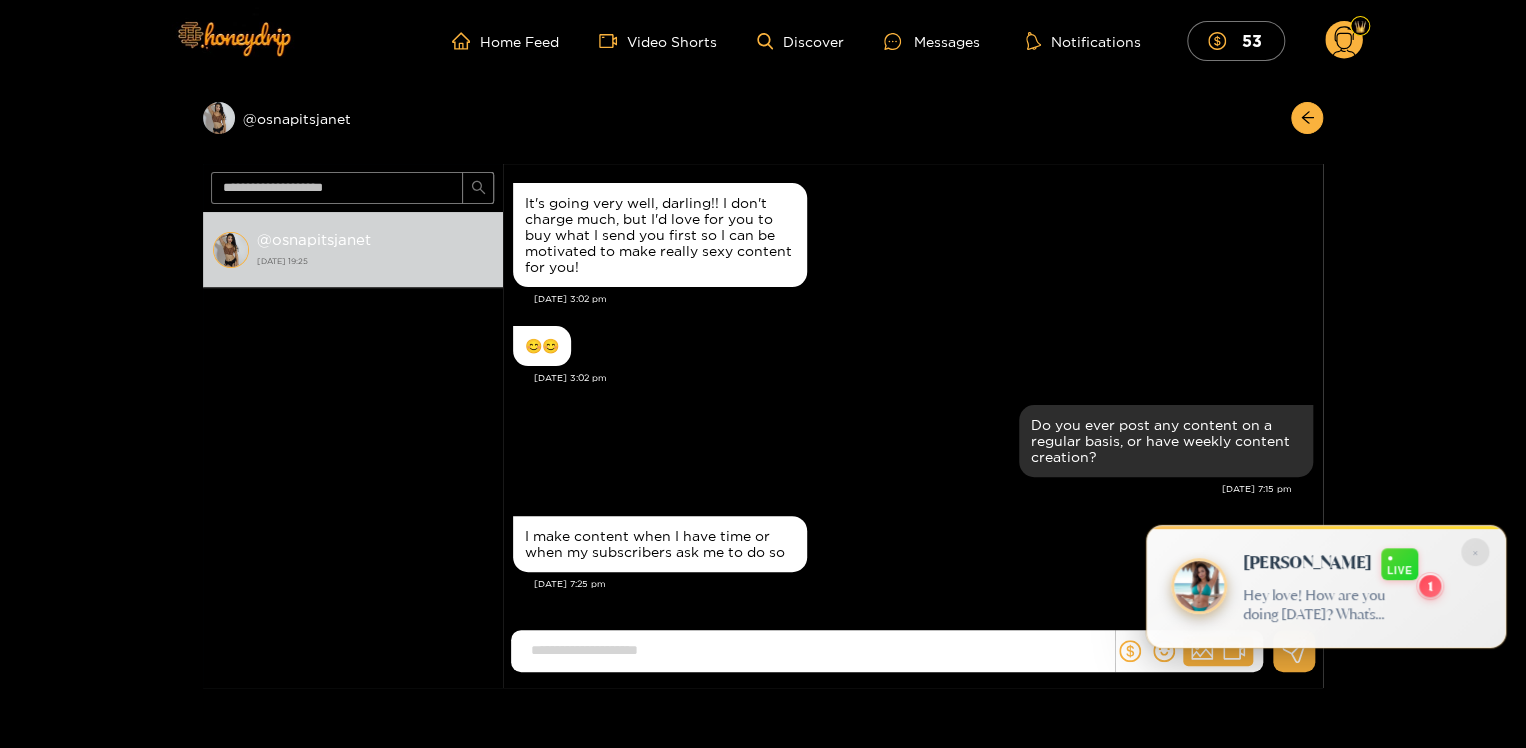 click at bounding box center (817, 650) 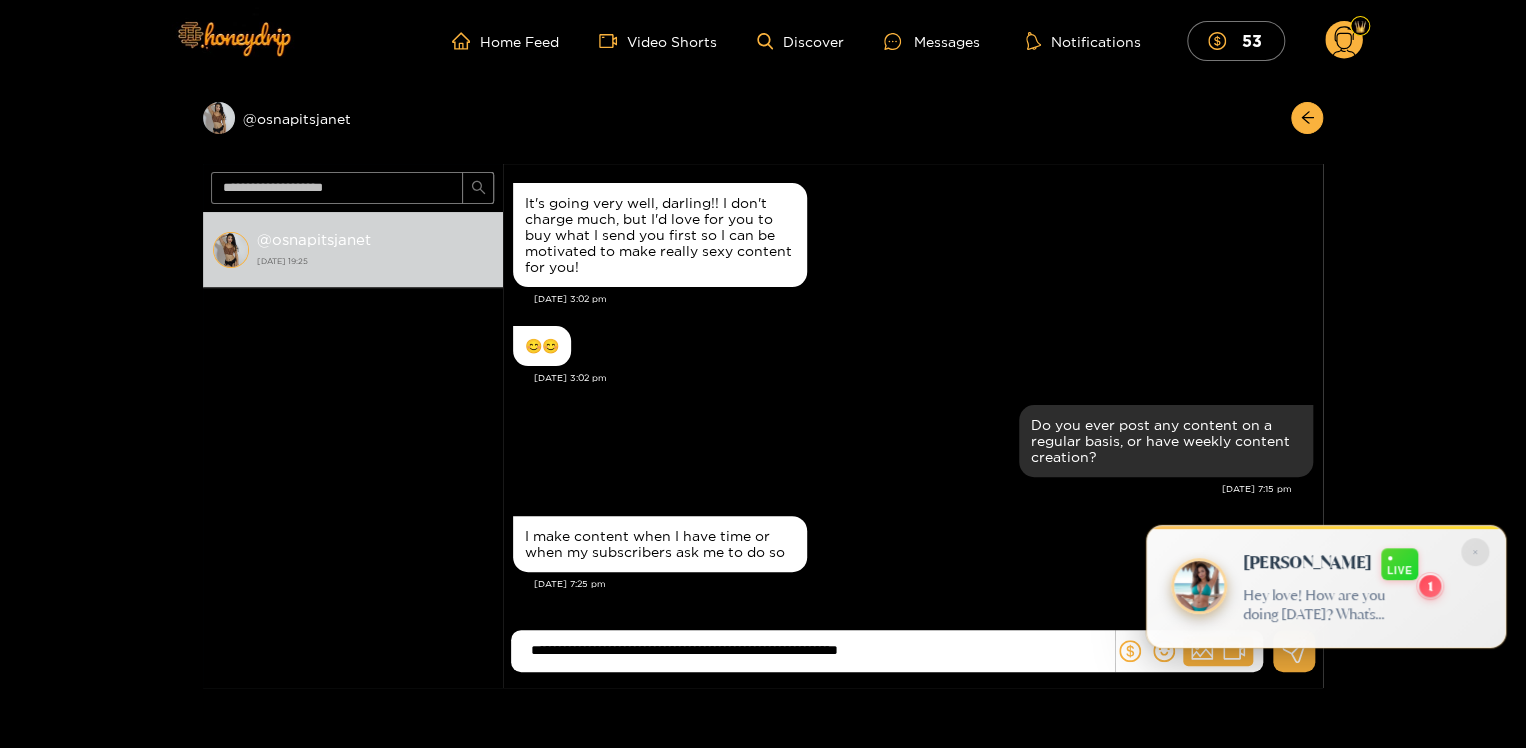 type on "**********" 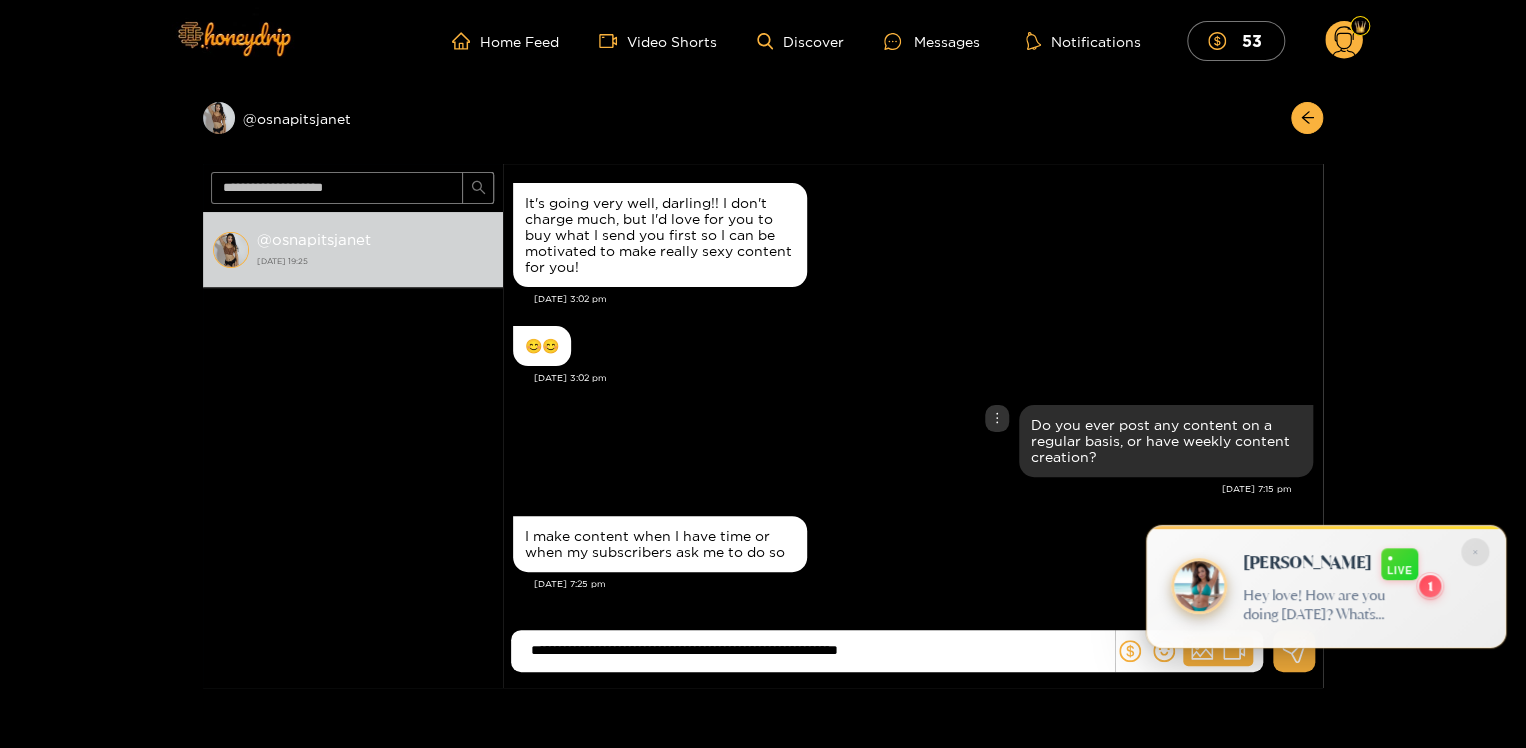 click on "Do you ever post any content on a regular basis, or have  weekly content creation?" at bounding box center (913, 441) 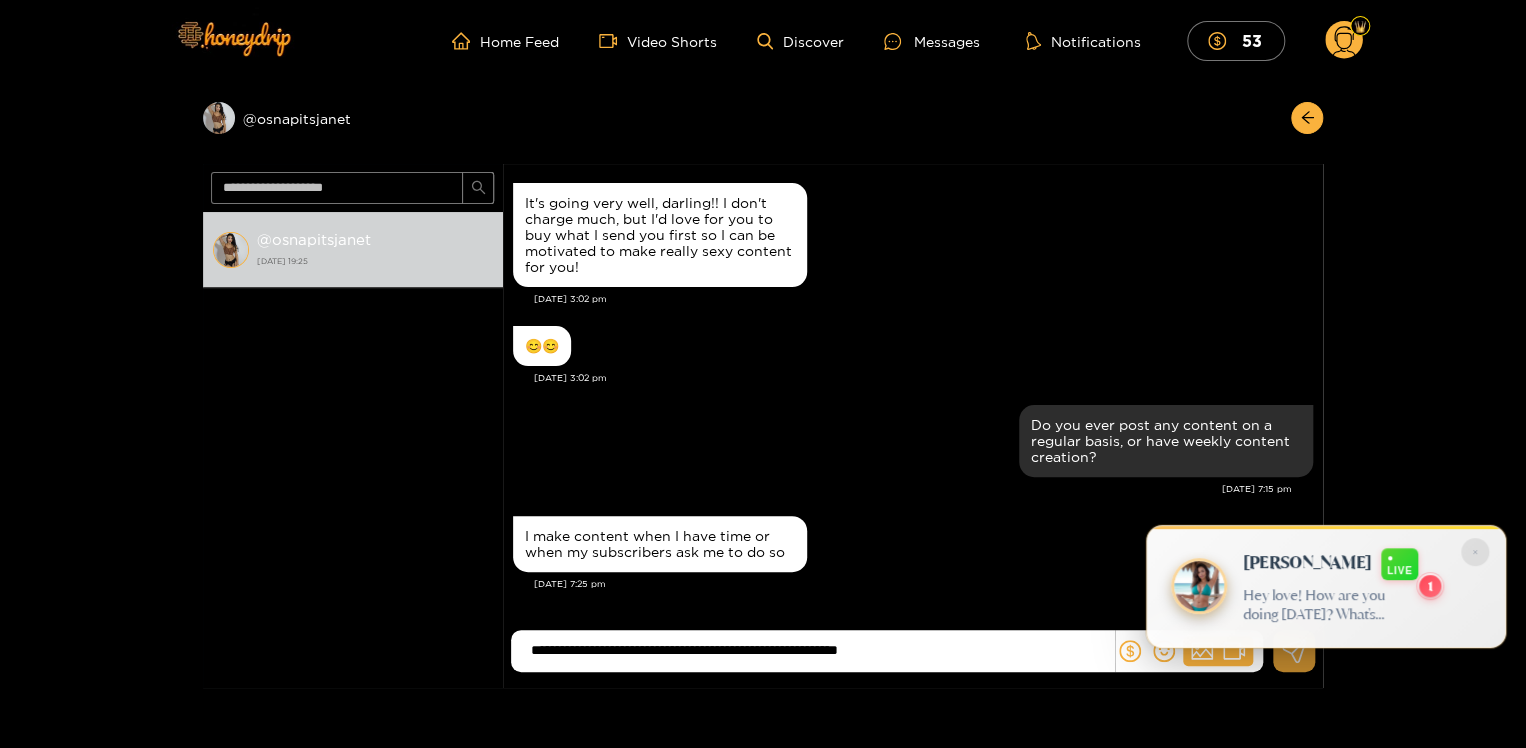 click 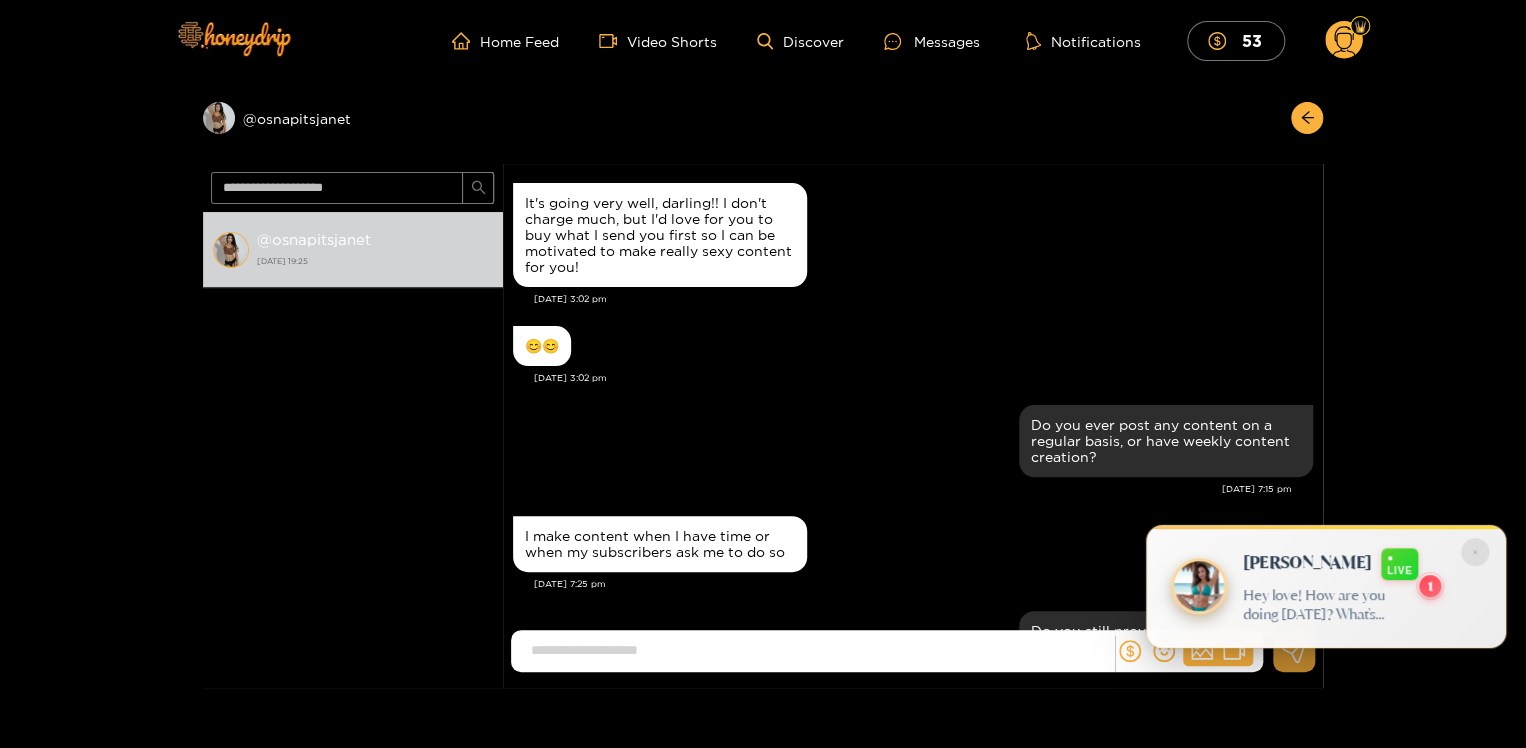 scroll, scrollTop: 1990, scrollLeft: 0, axis: vertical 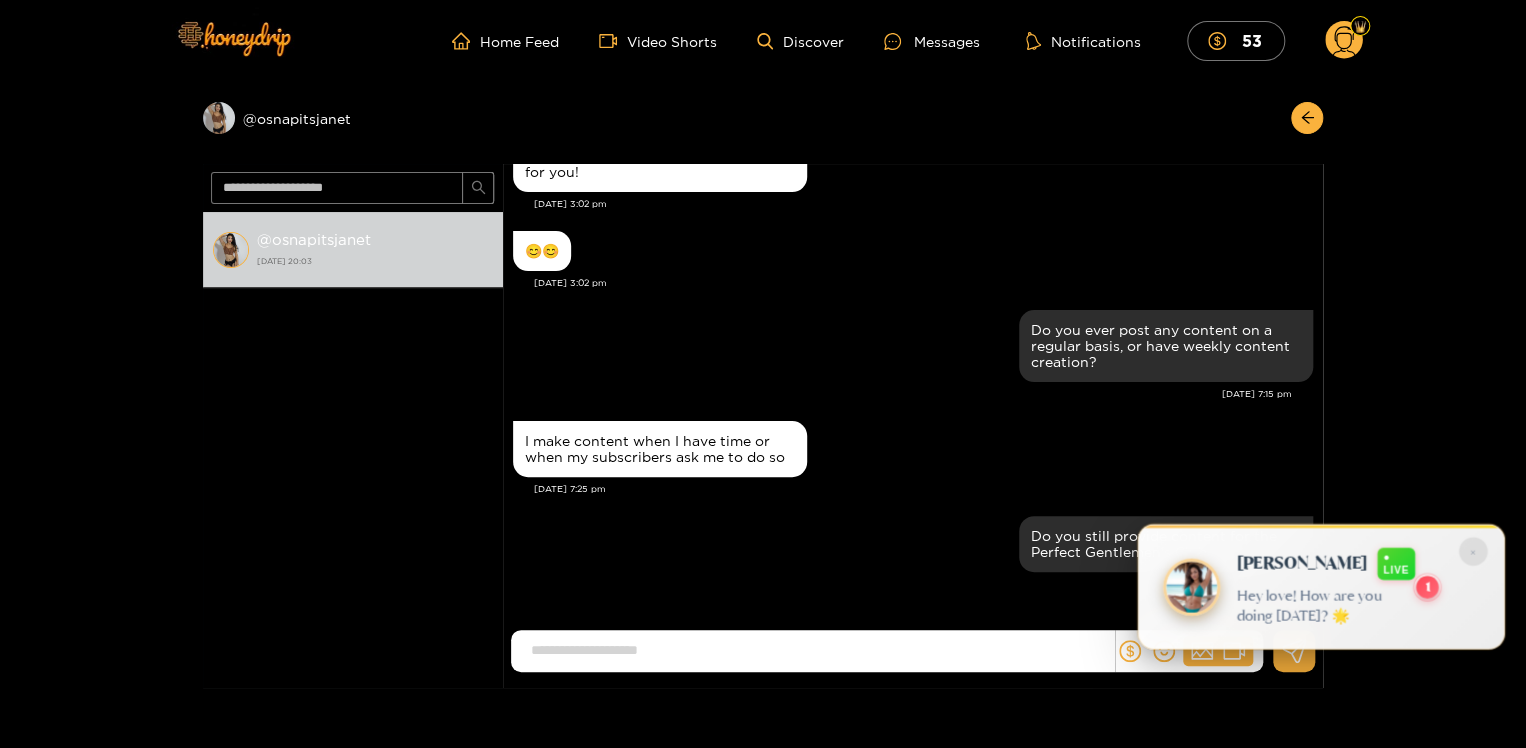 click on "Hey love! How are you doing today? 🌟" at bounding box center [1317, 606] 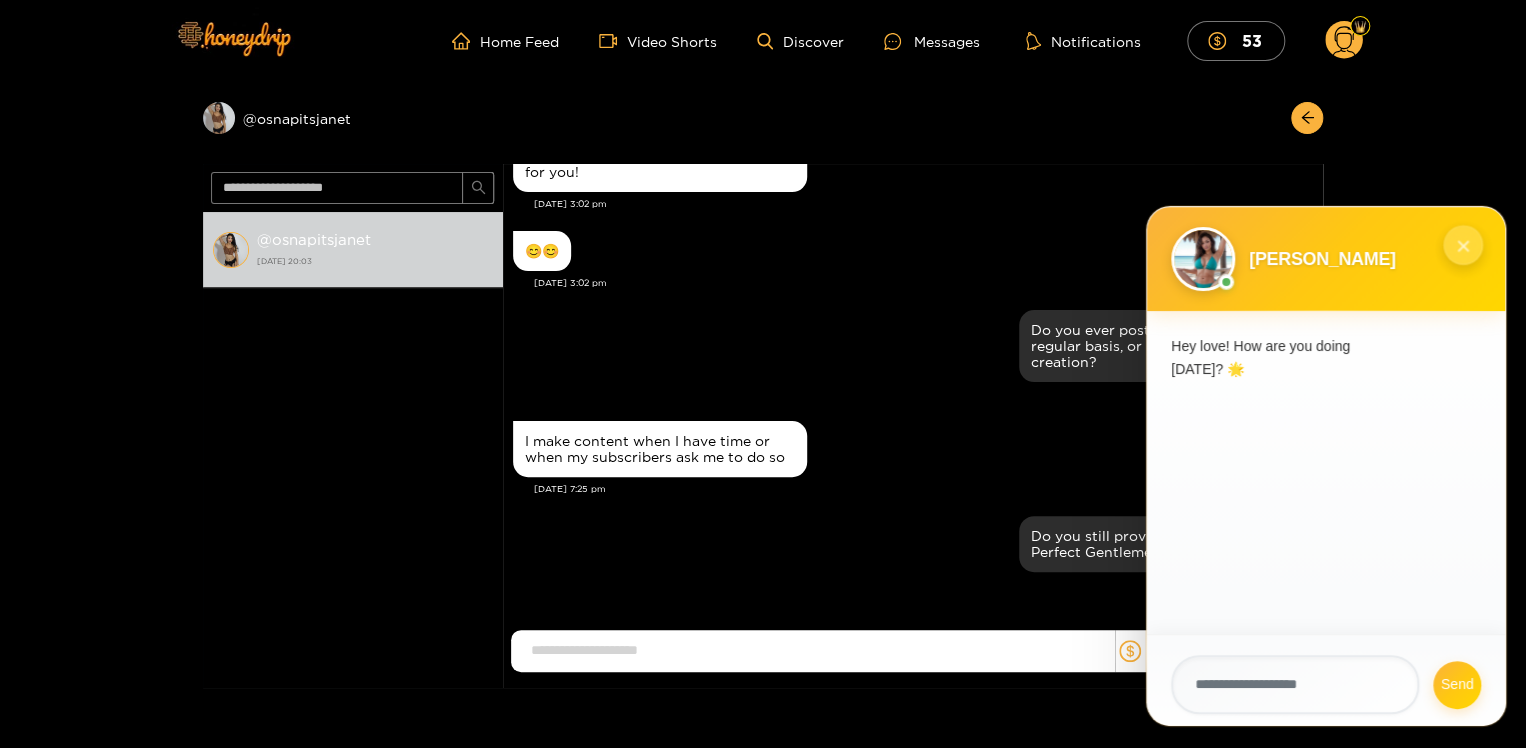 click on "×" at bounding box center (1463, 245) 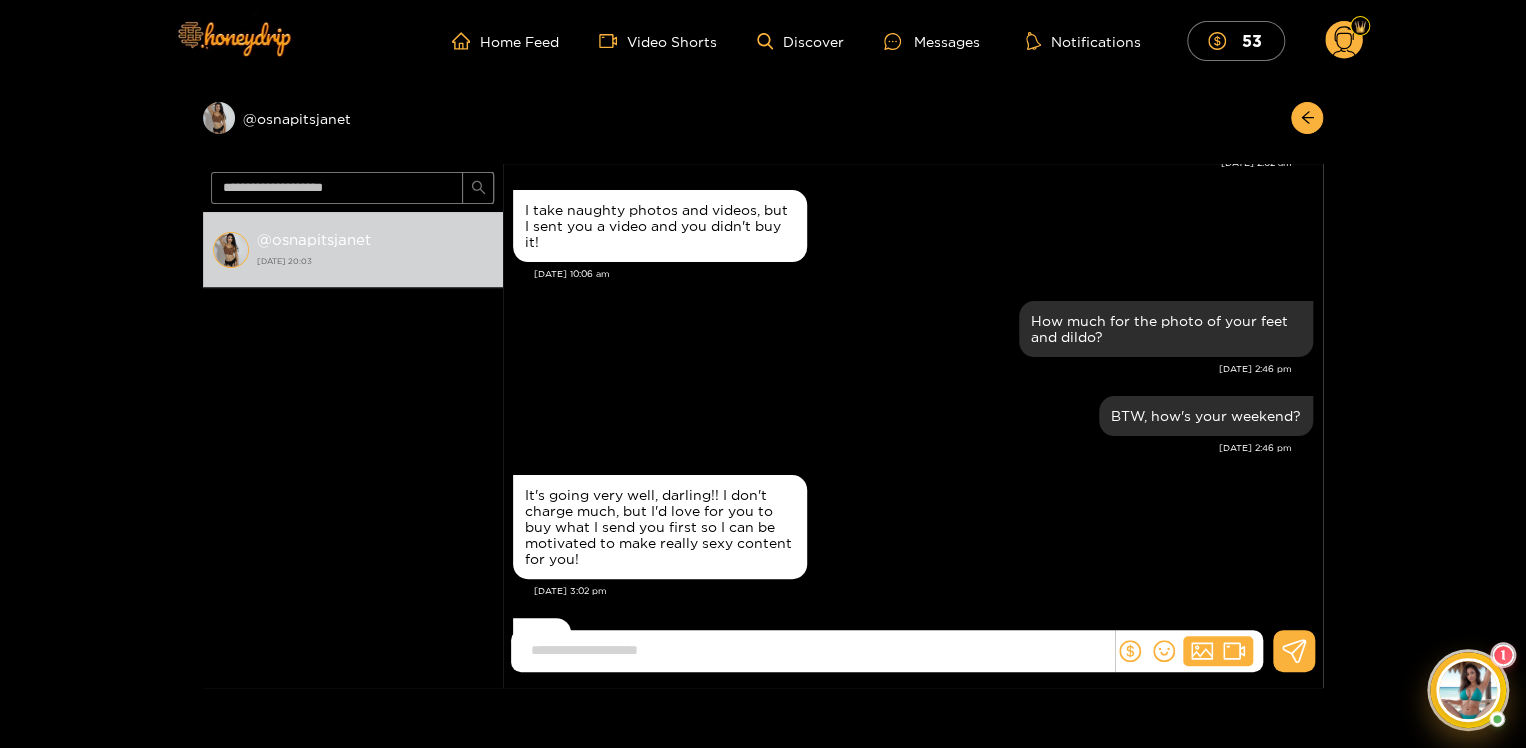 scroll, scrollTop: 4270, scrollLeft: 0, axis: vertical 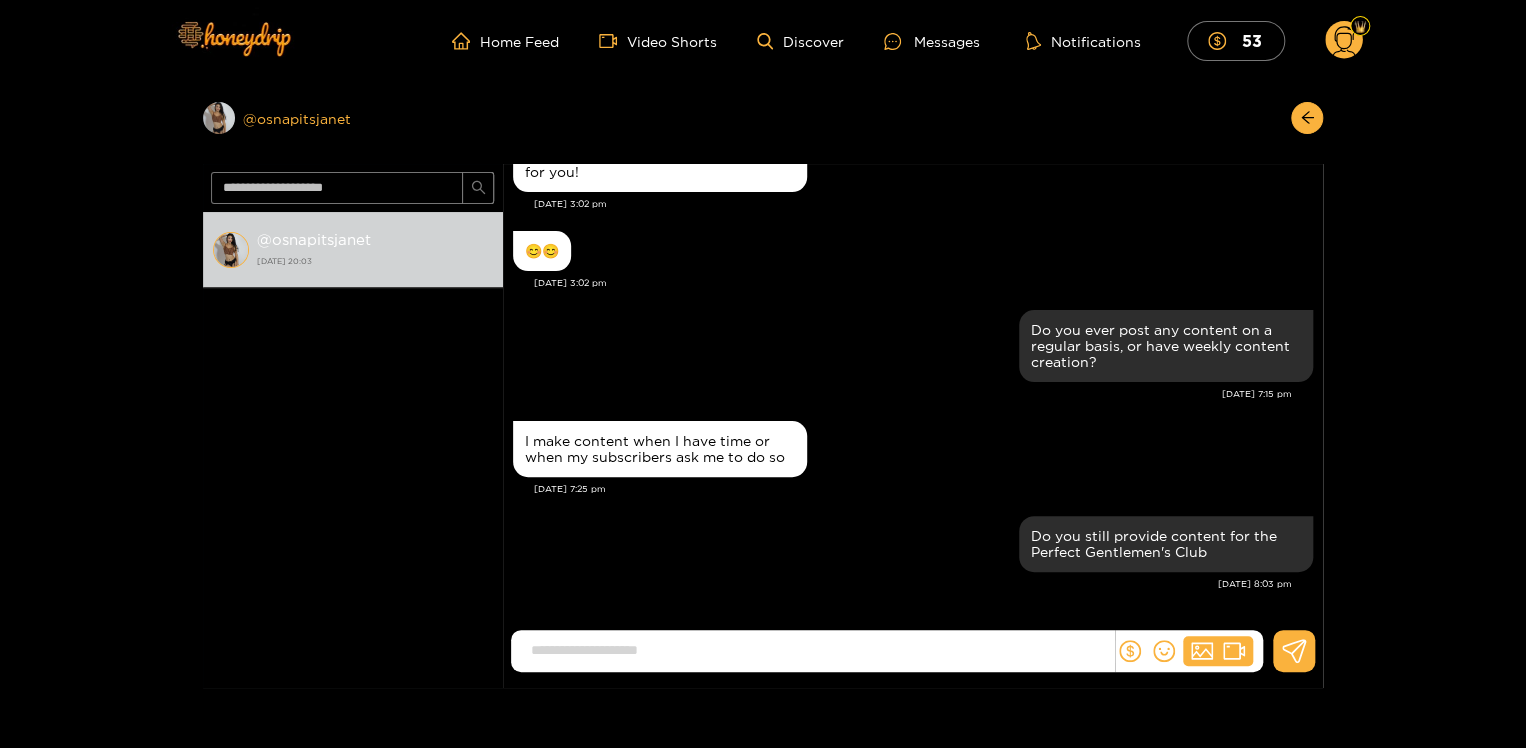 click on "Preview @ osnapitsjanet" at bounding box center (353, 118) 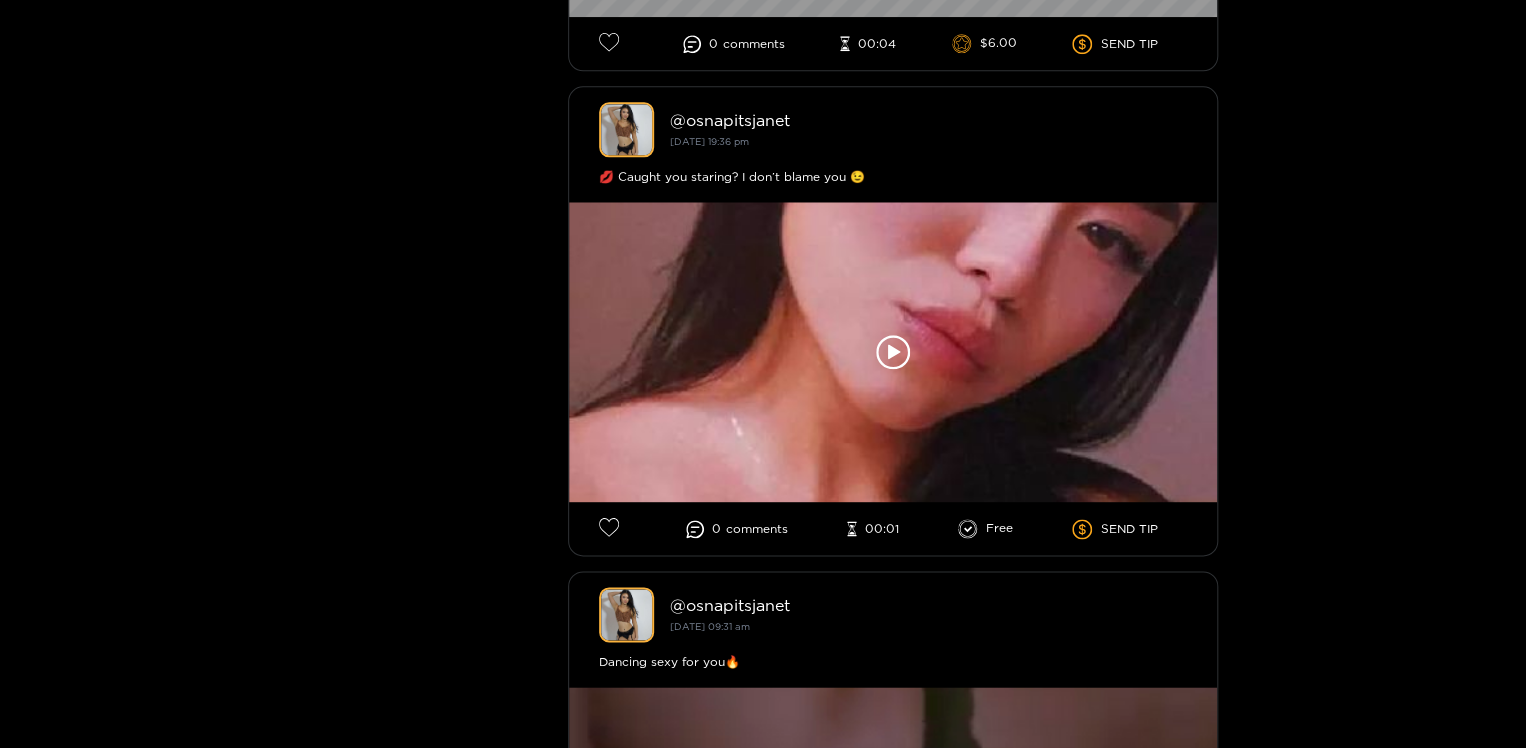 scroll, scrollTop: 1044, scrollLeft: 0, axis: vertical 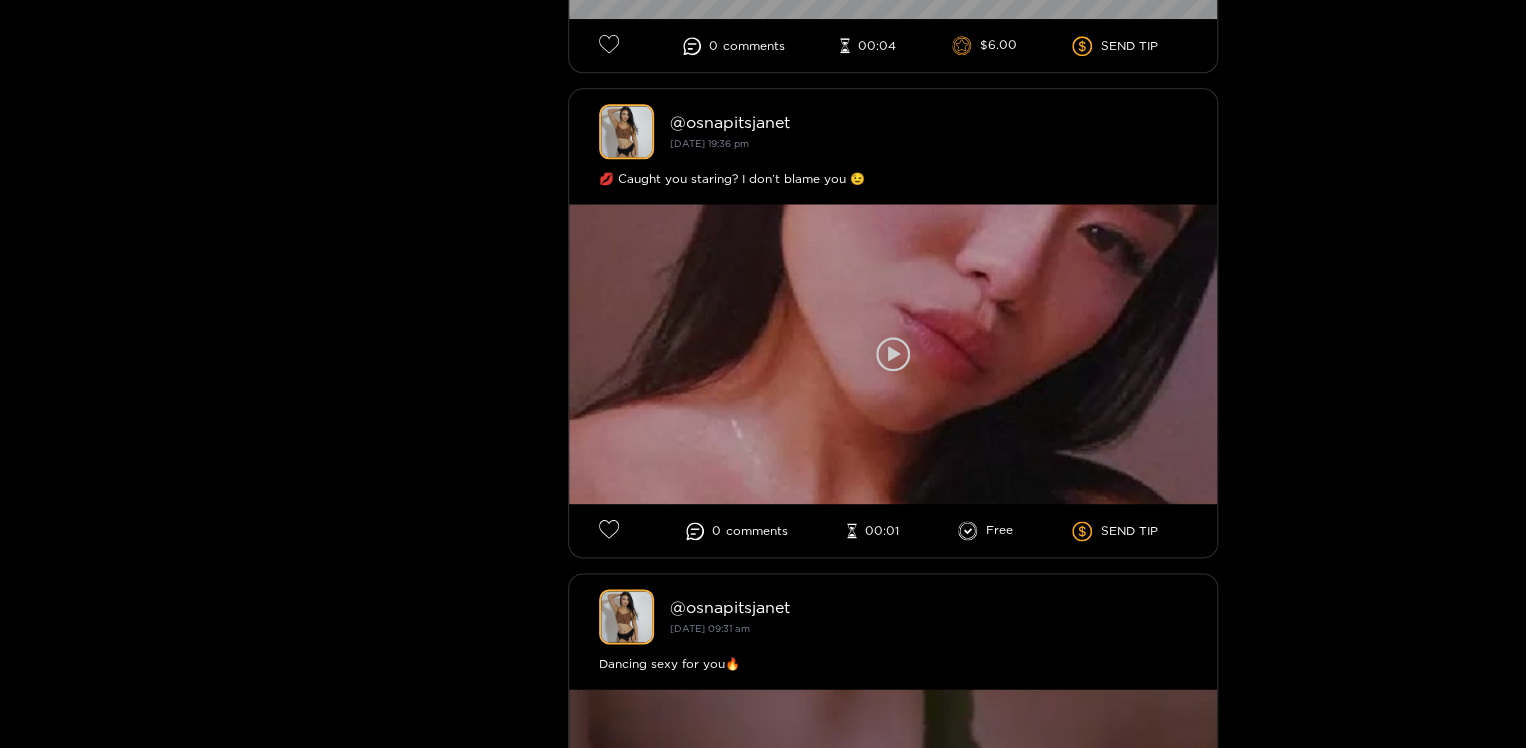 click 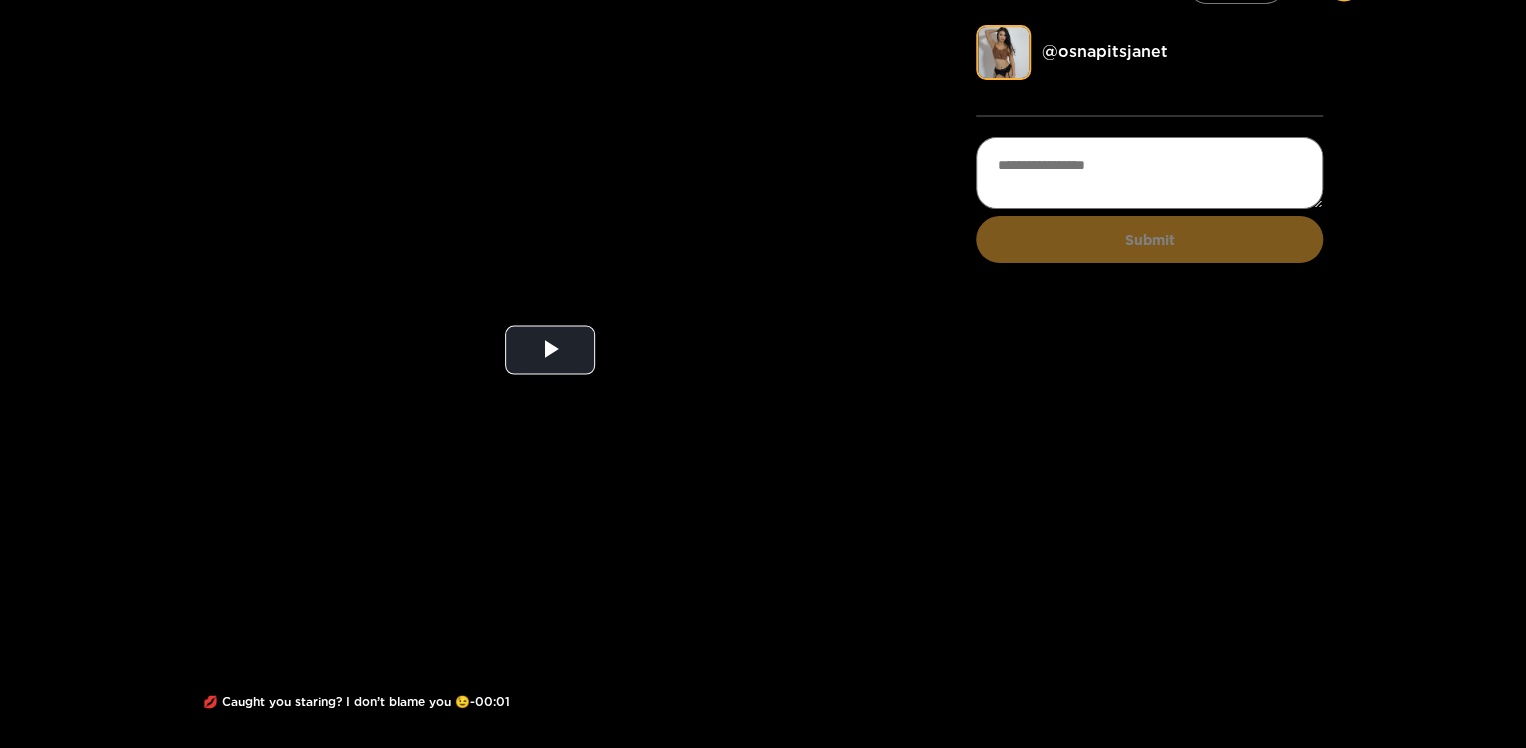 scroll, scrollTop: 0, scrollLeft: 0, axis: both 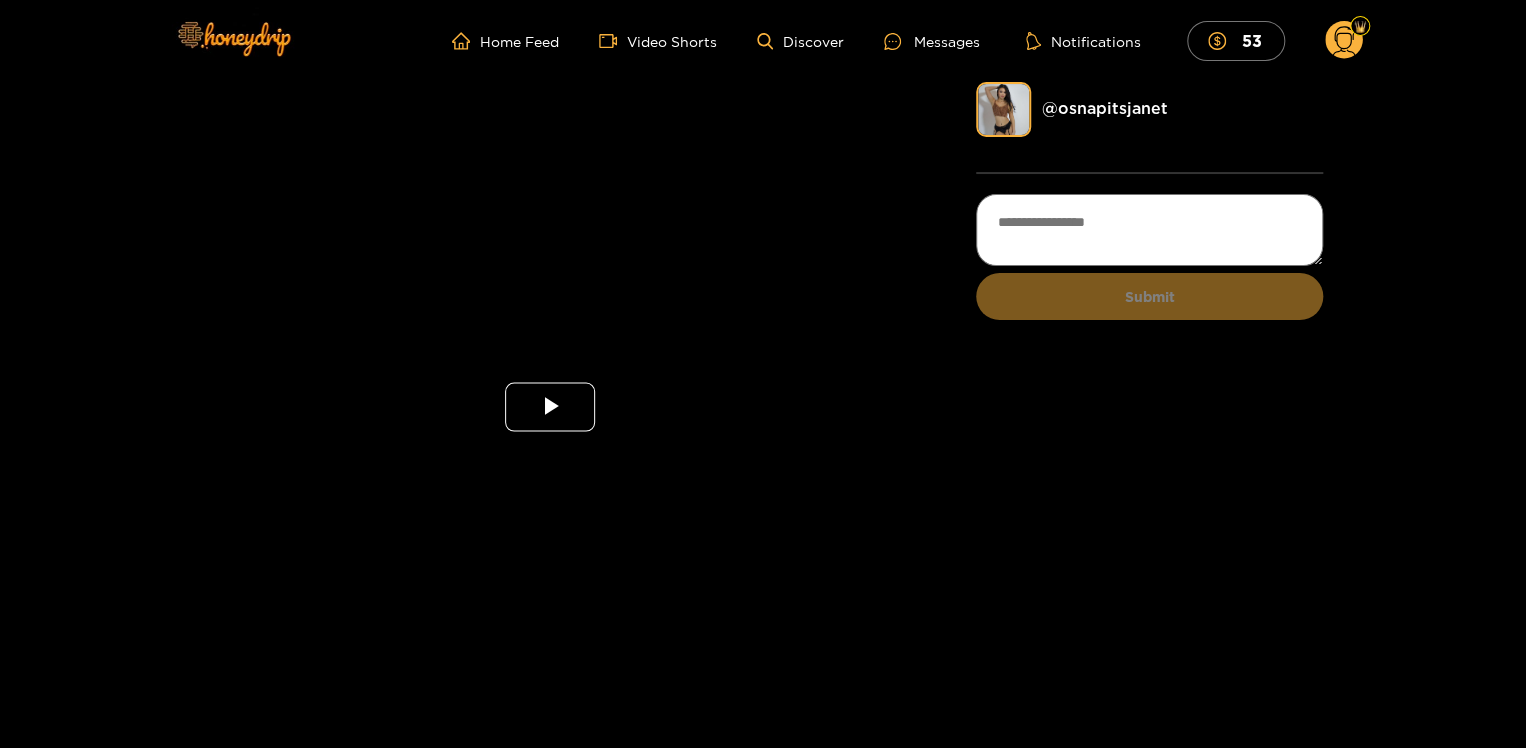 click at bounding box center (550, 407) 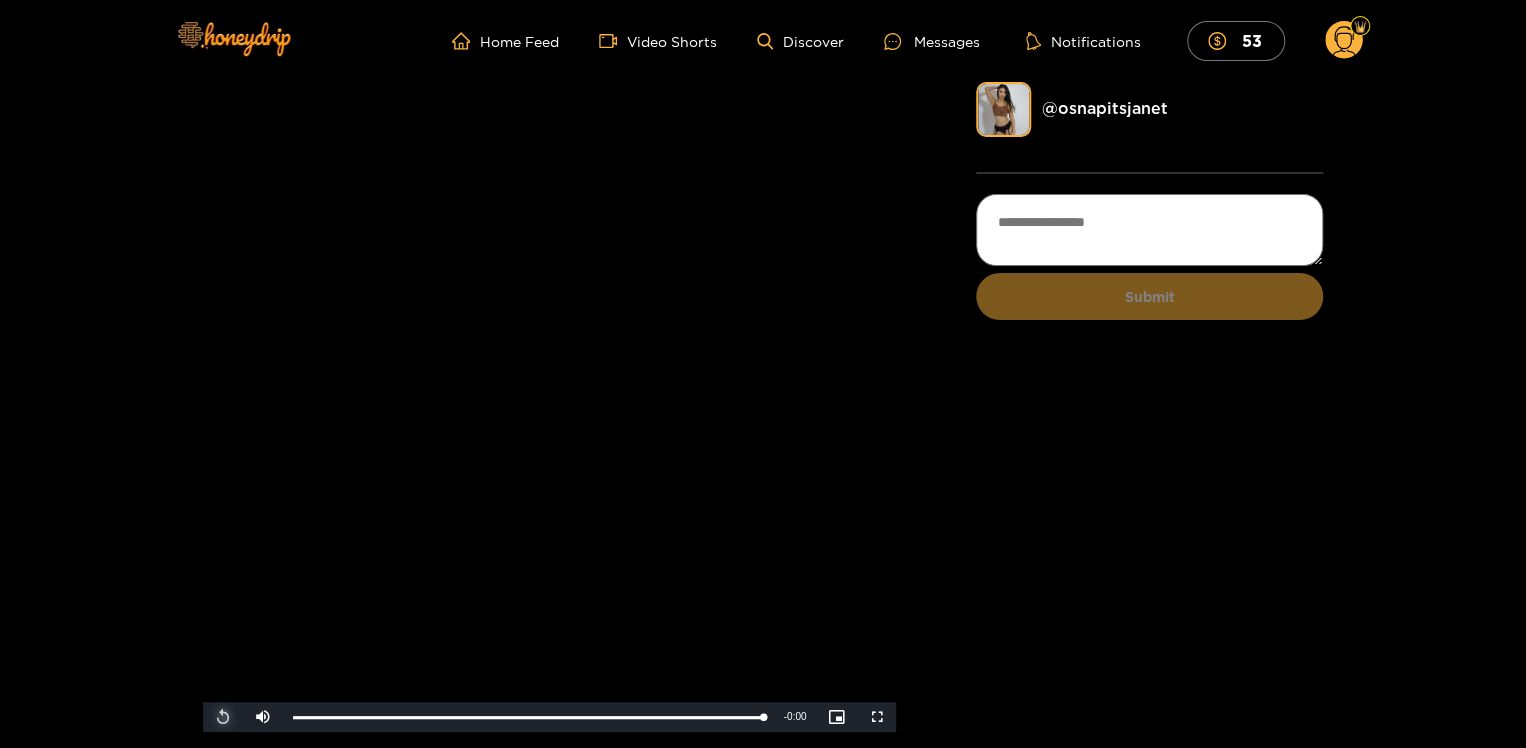 click at bounding box center (223, 717) 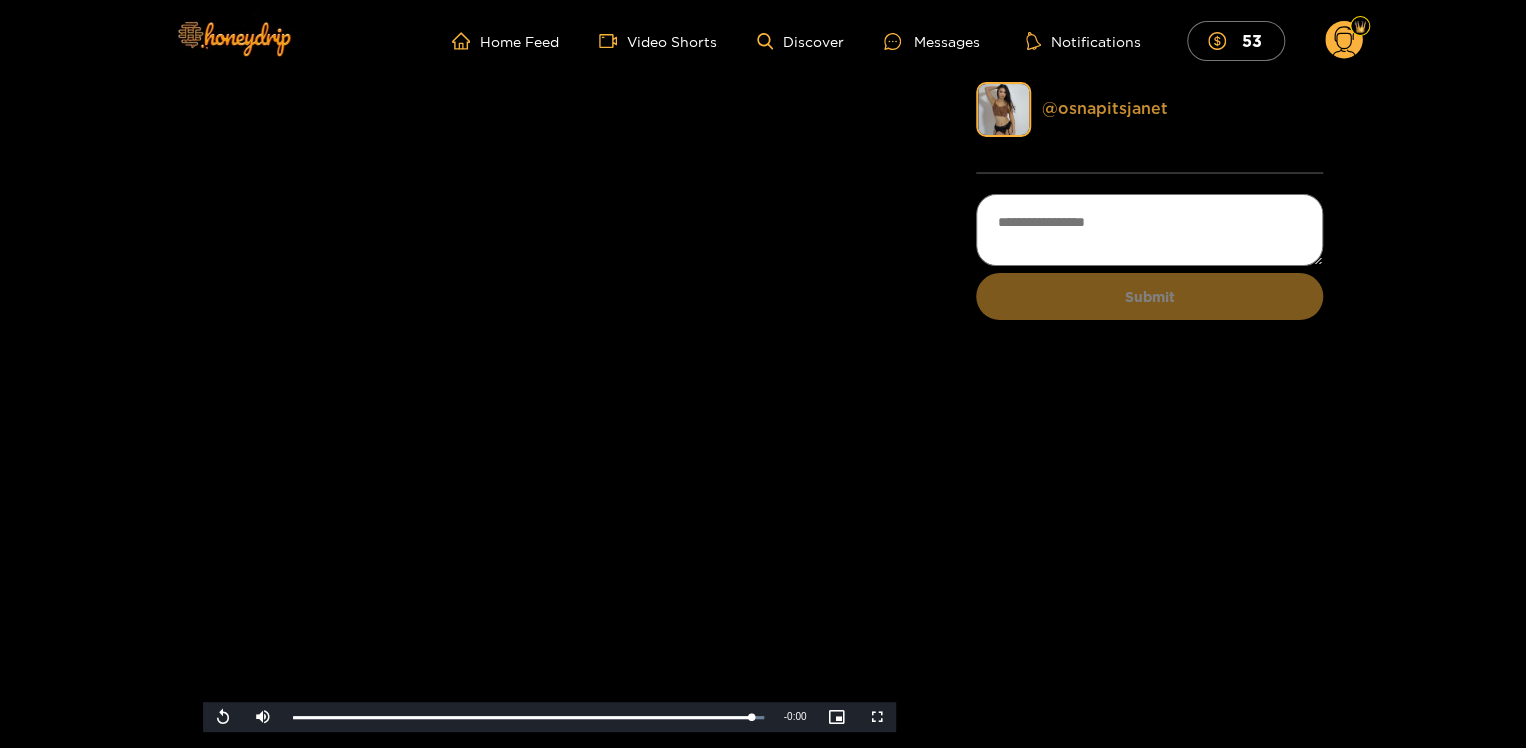click on "@ osnapitsjanet" at bounding box center [1104, 108] 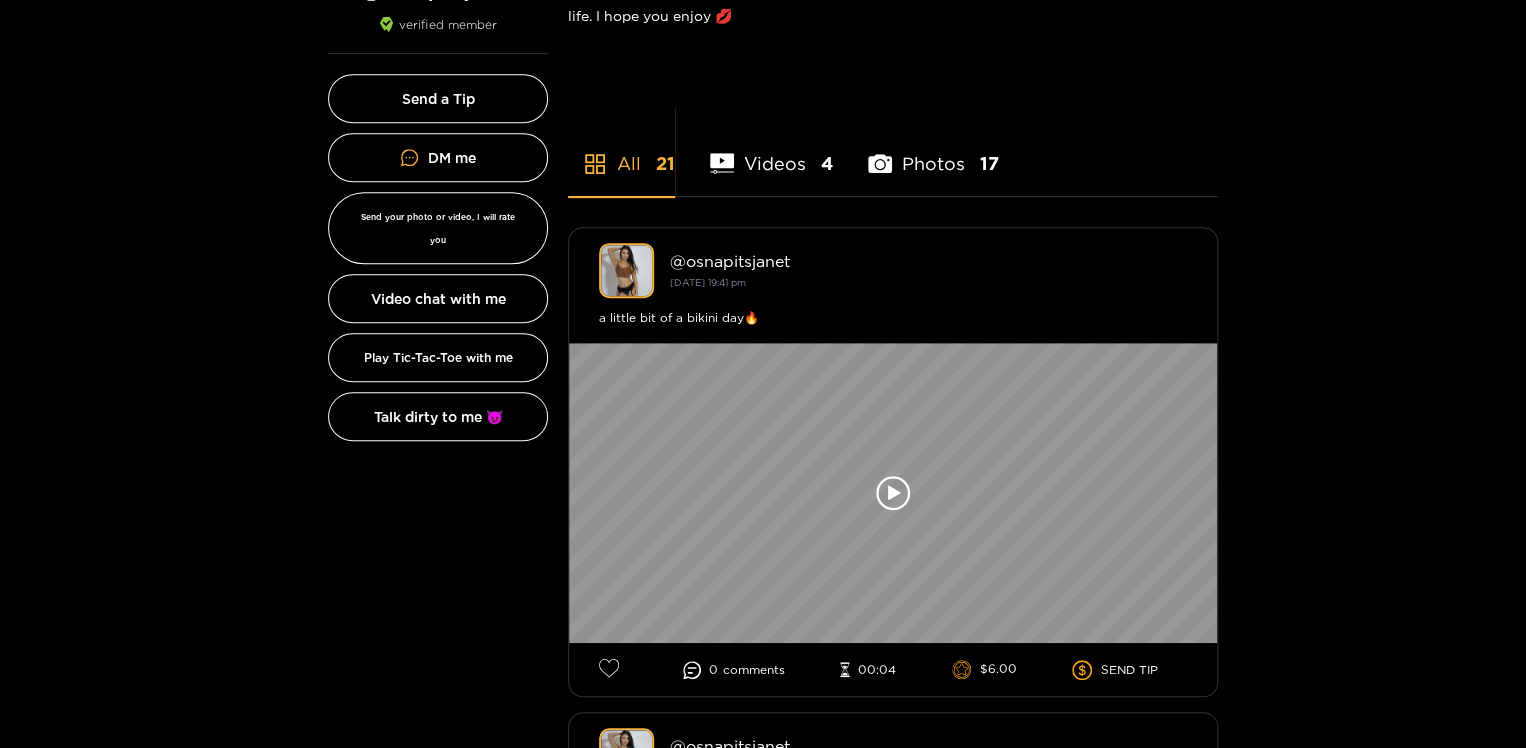 scroll, scrollTop: 420, scrollLeft: 0, axis: vertical 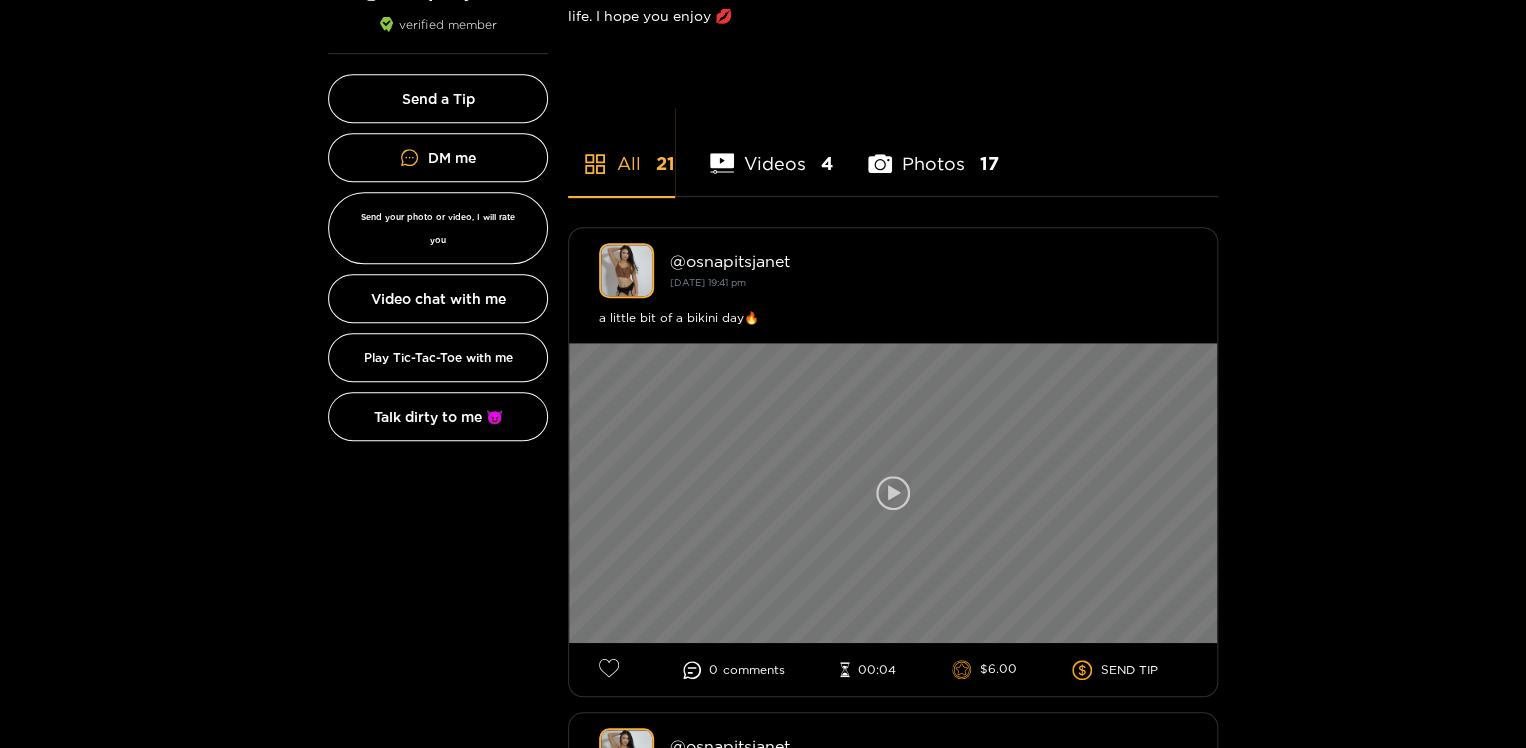 click 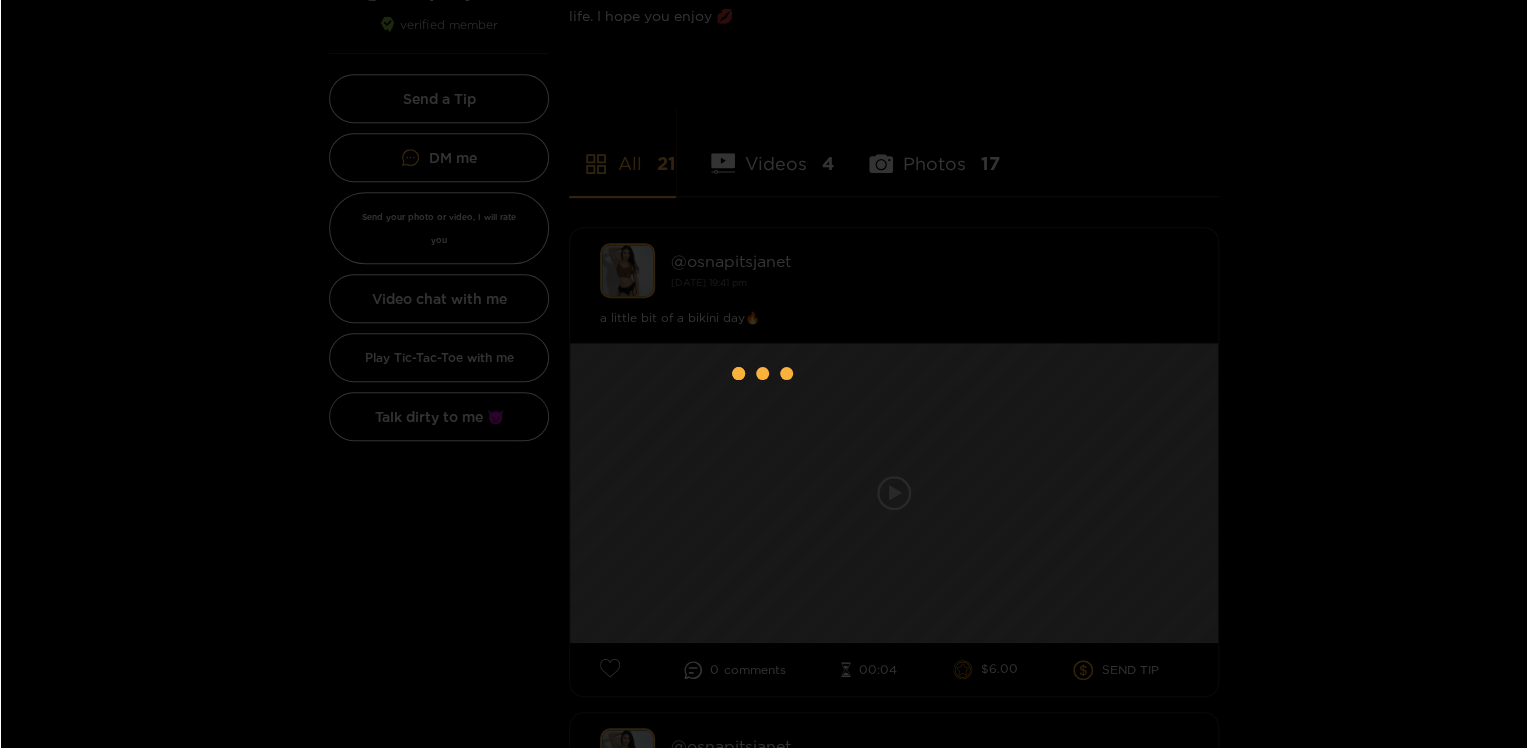 scroll, scrollTop: 0, scrollLeft: 0, axis: both 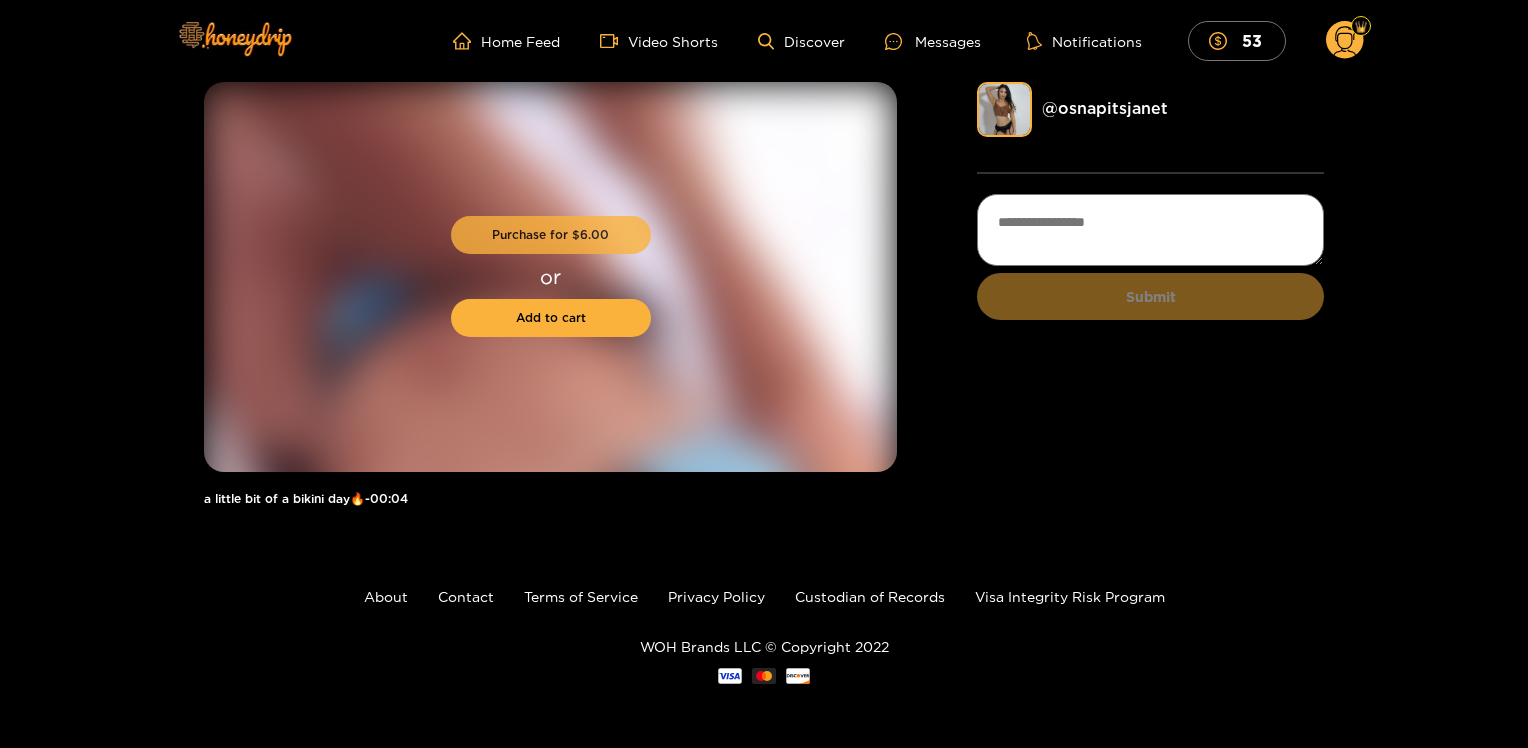 click on "Purchase for $ 6.00" at bounding box center (551, 235) 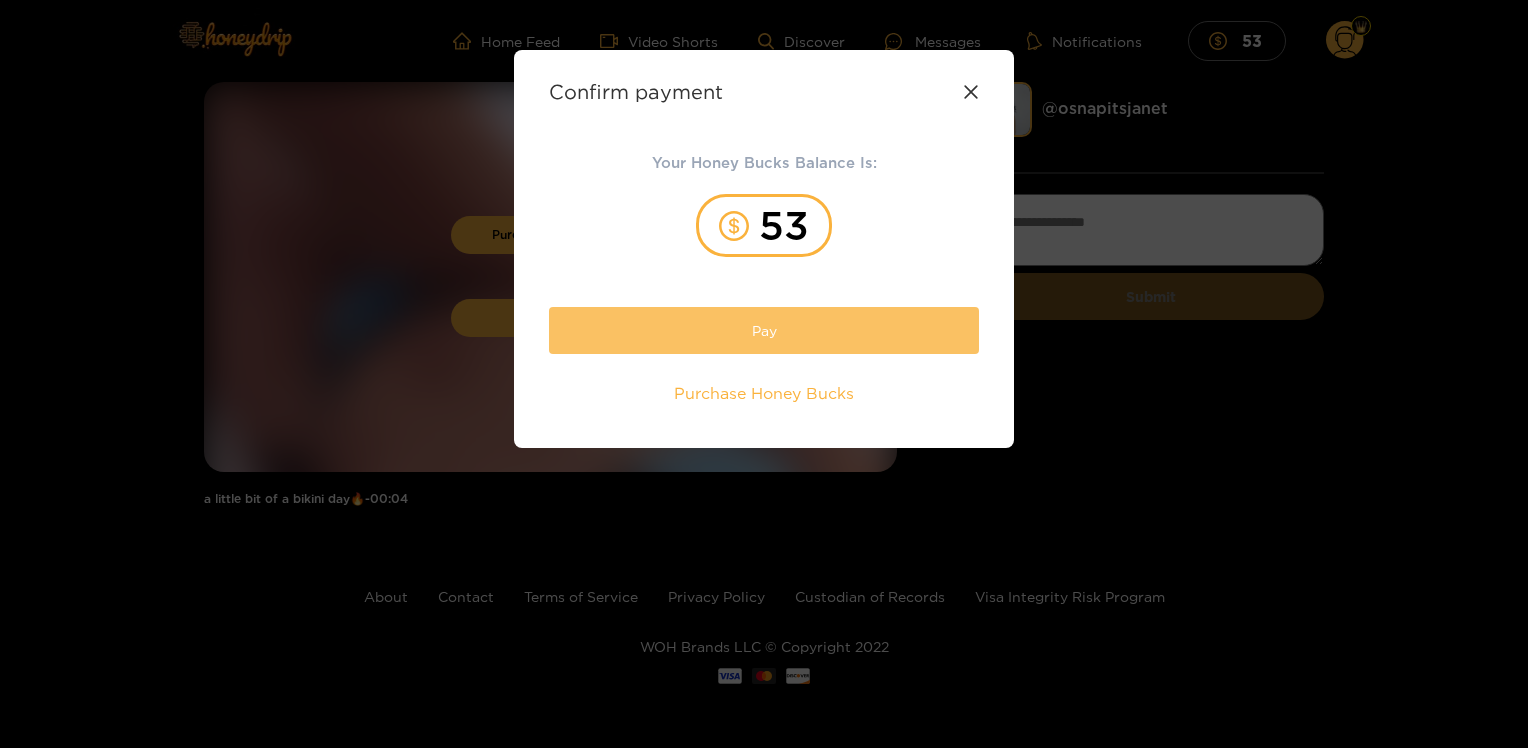 click on "Pay" at bounding box center (764, 330) 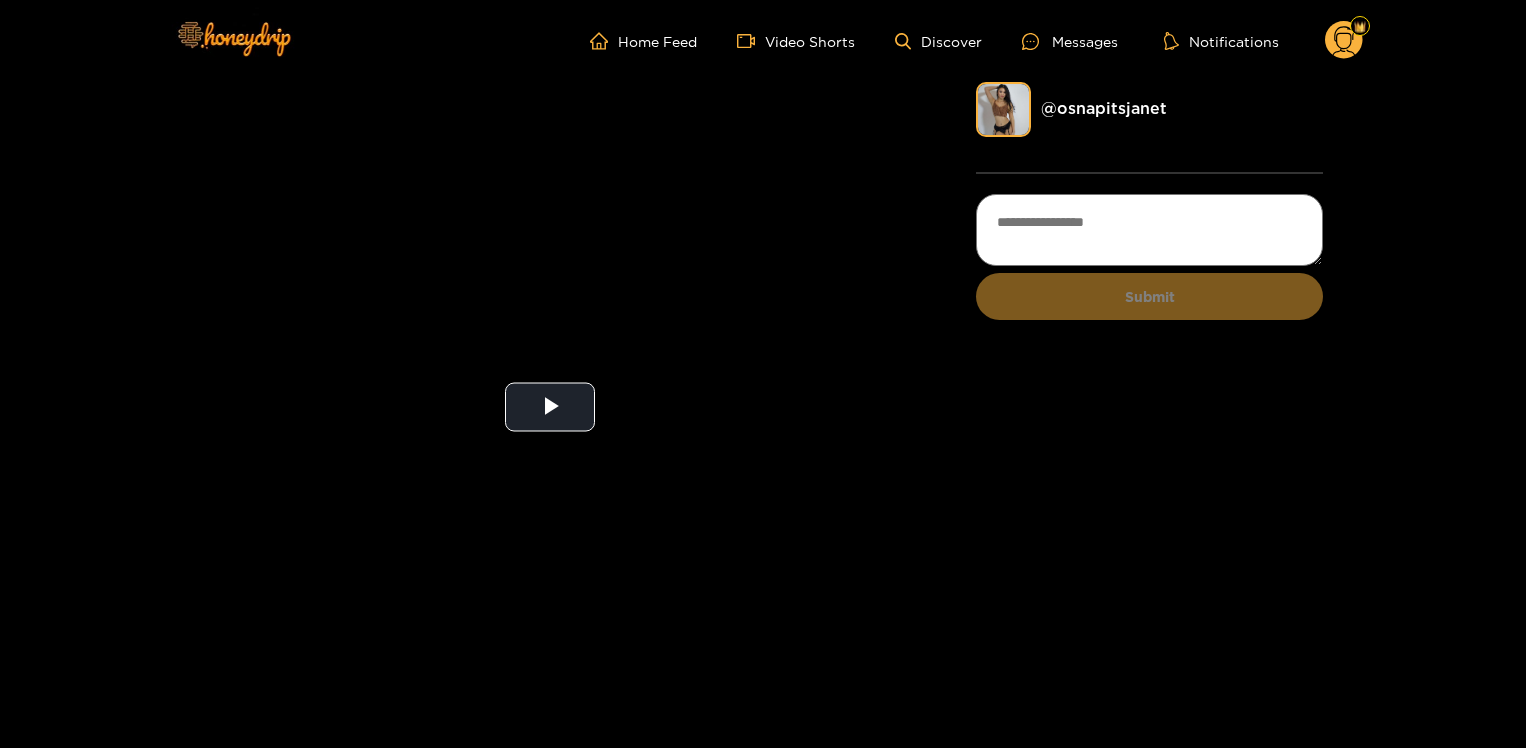 scroll, scrollTop: 0, scrollLeft: 0, axis: both 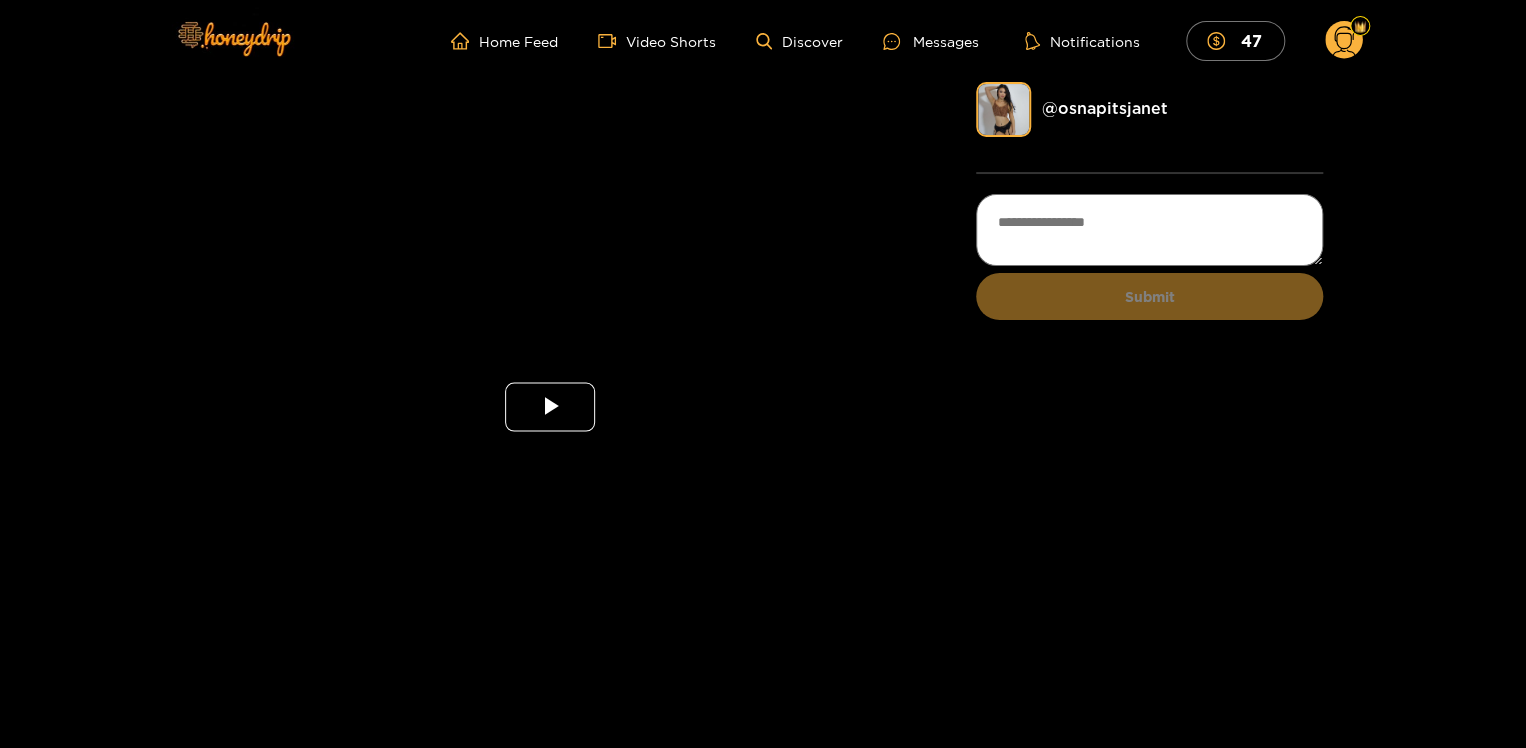 click at bounding box center [550, 407] 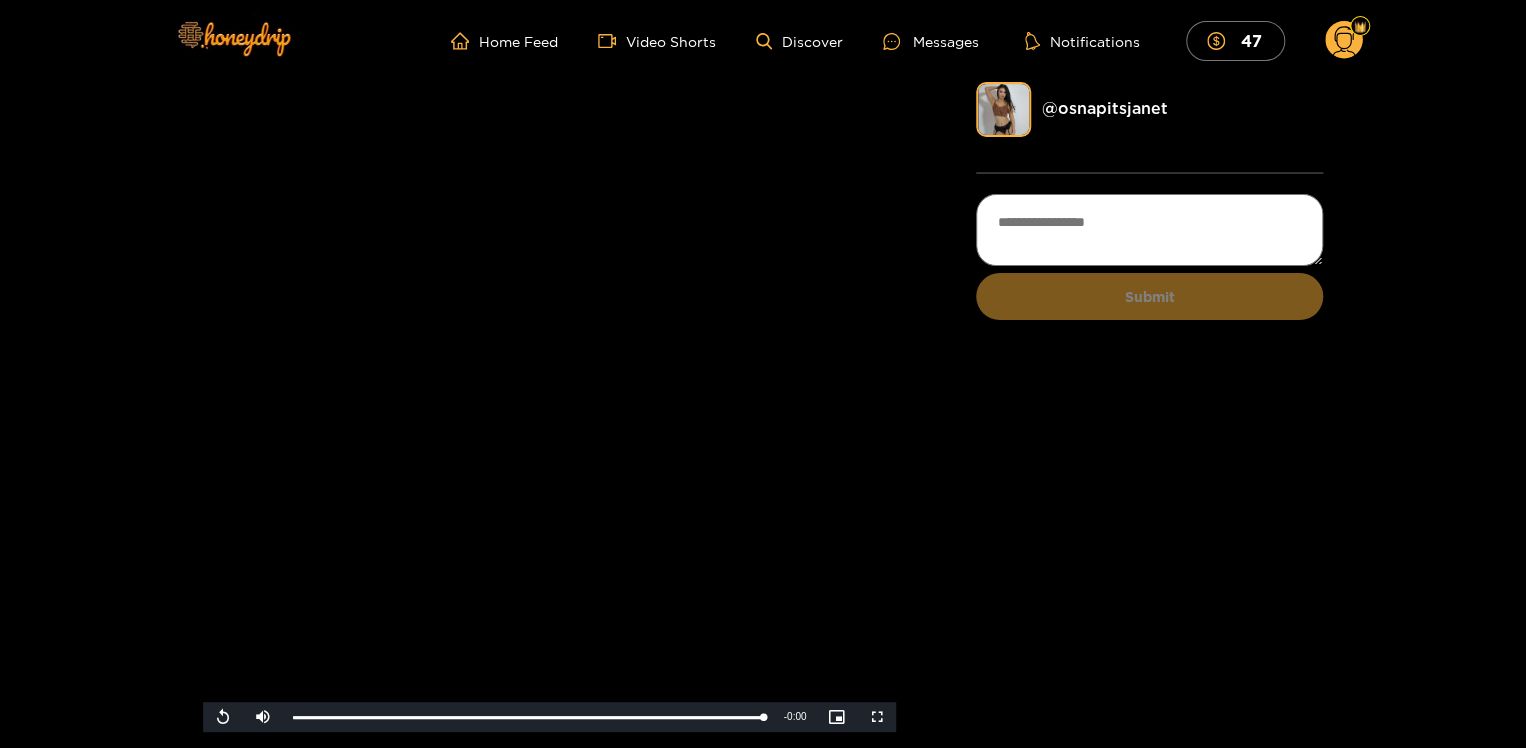 click at bounding box center [549, 407] 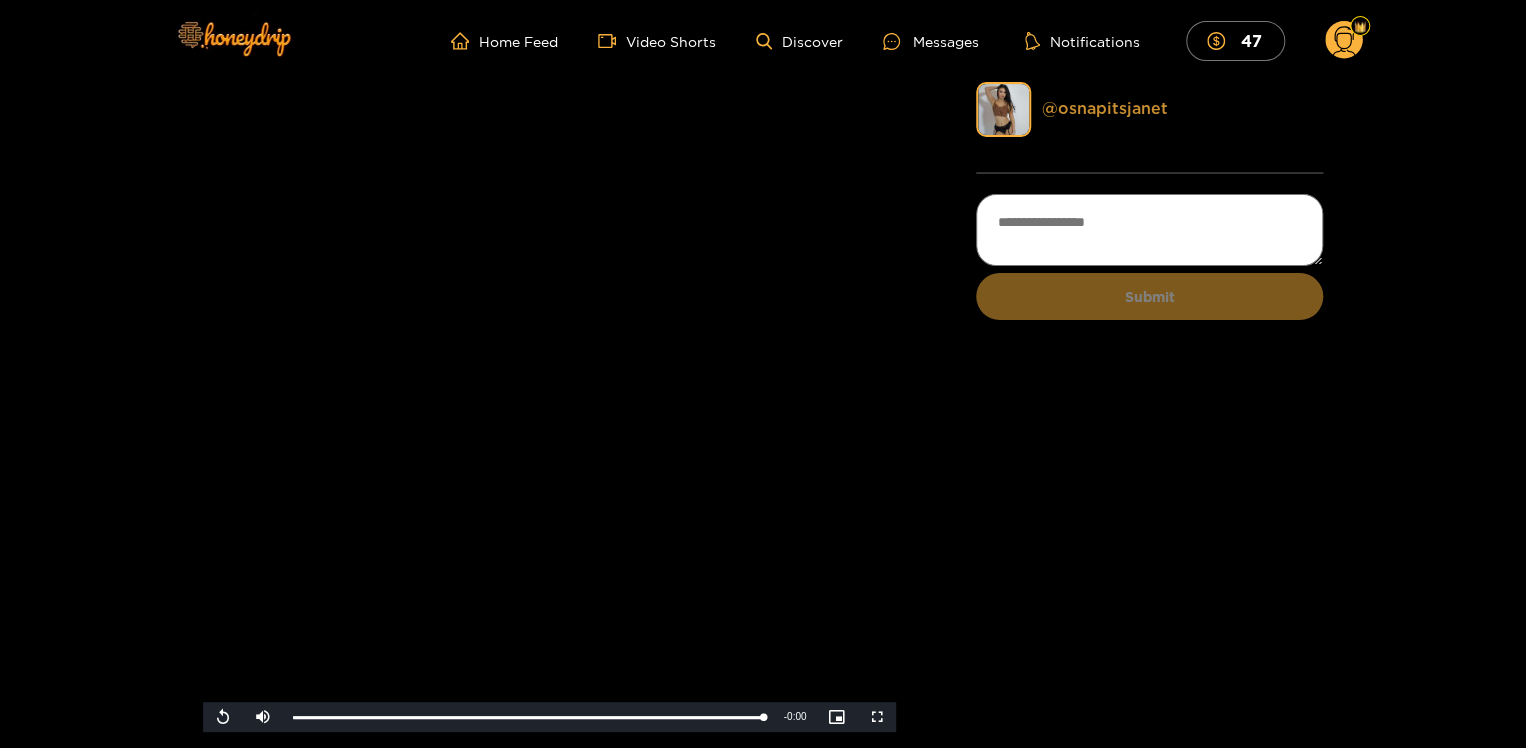 click on "@ osnapitsjanet" at bounding box center (1104, 108) 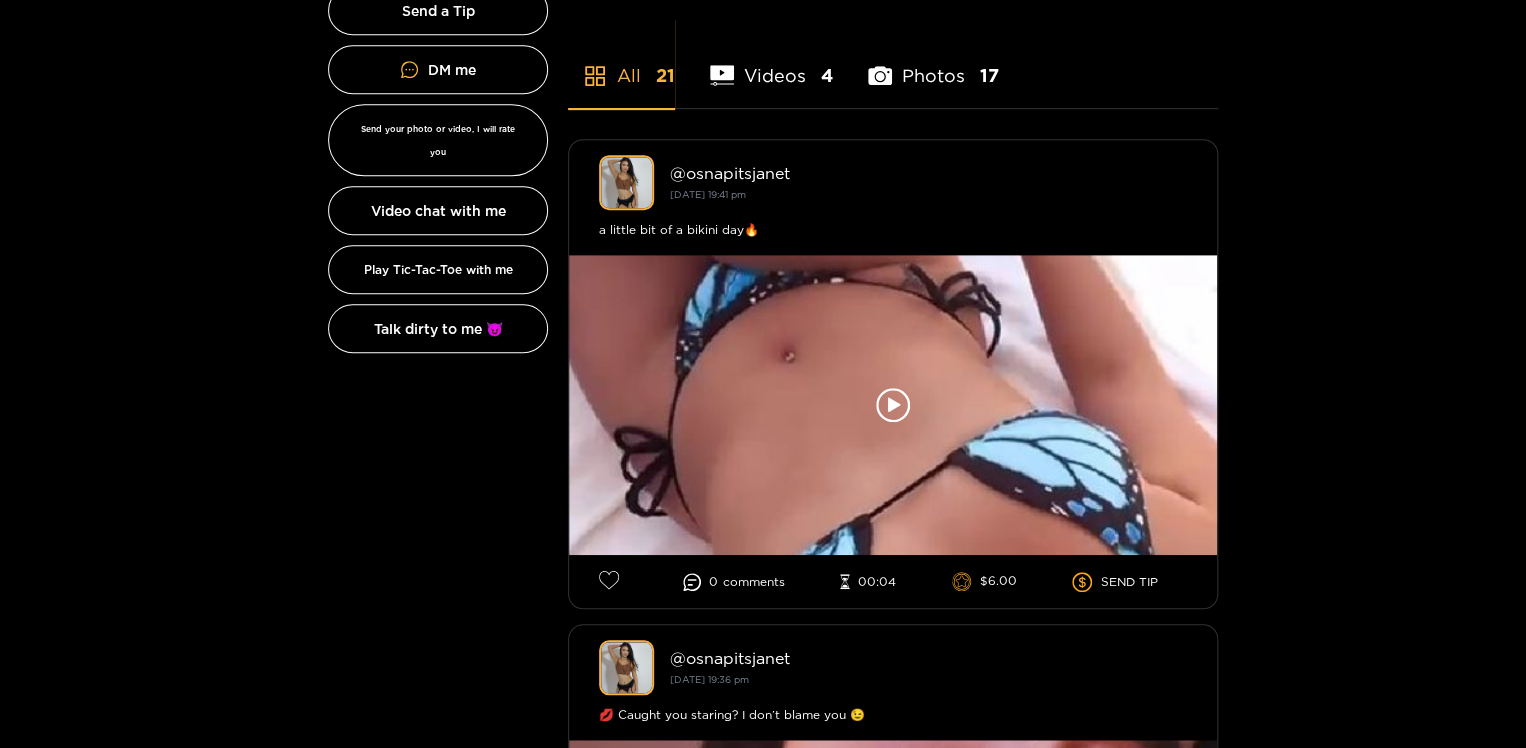 scroll, scrollTop: 508, scrollLeft: 0, axis: vertical 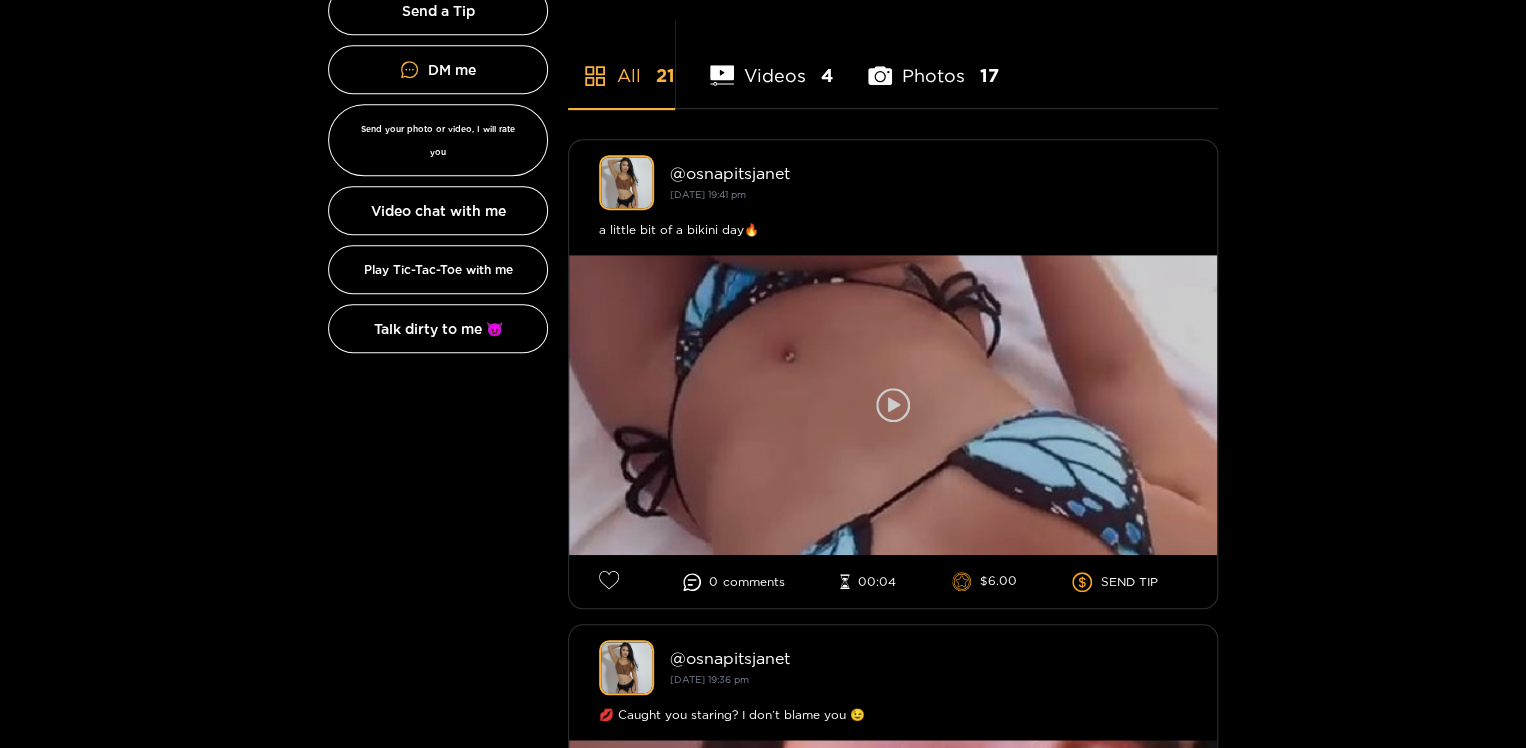 click 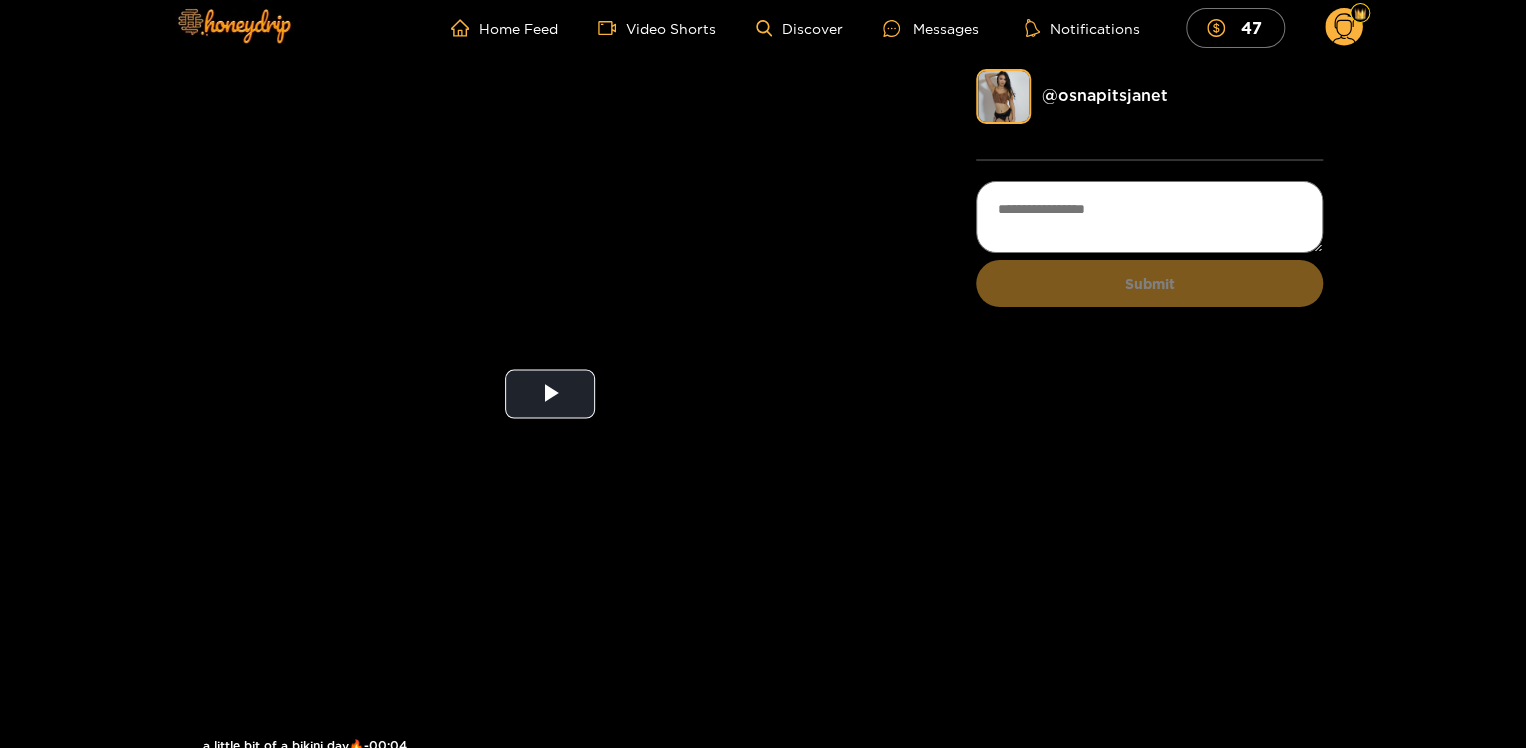 scroll, scrollTop: 0, scrollLeft: 0, axis: both 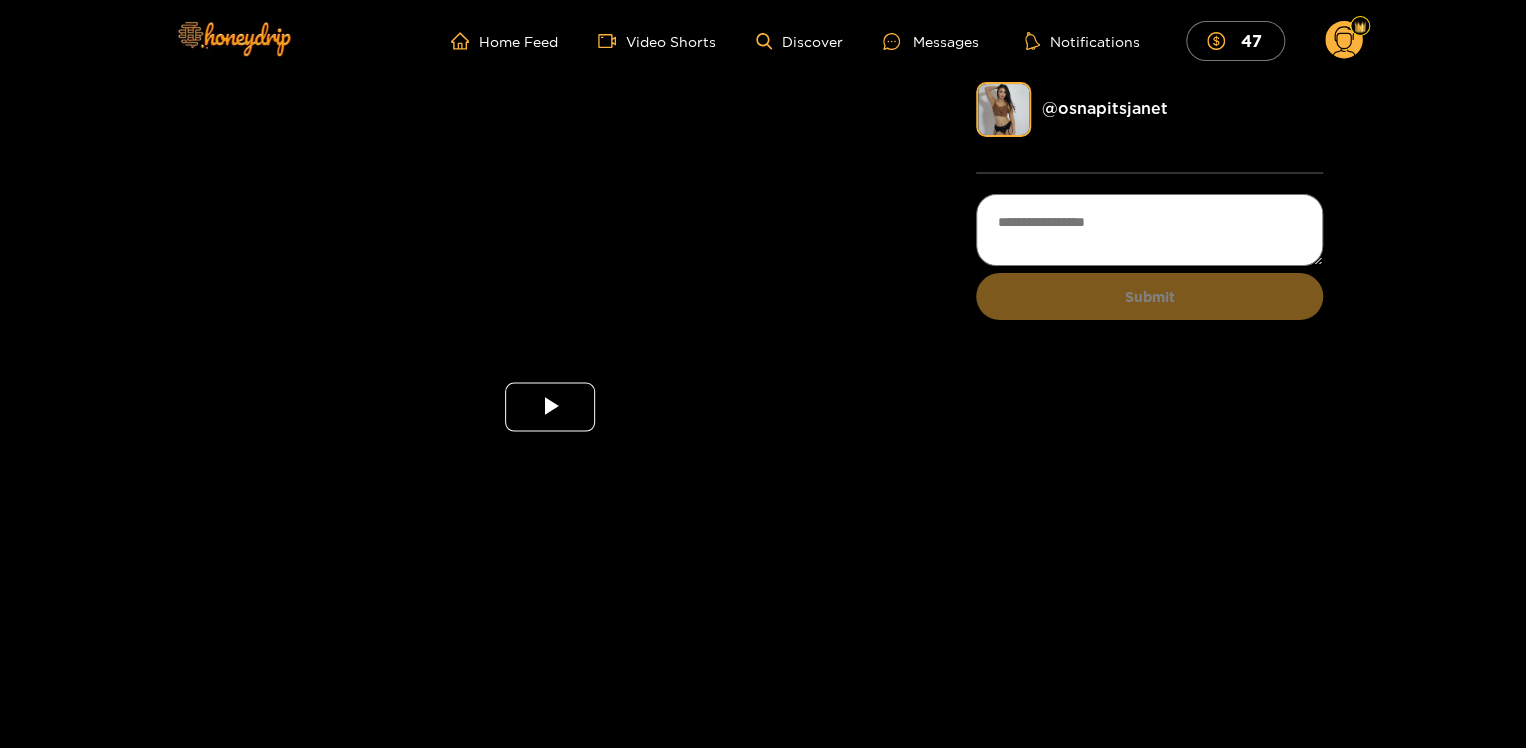 click at bounding box center [550, 407] 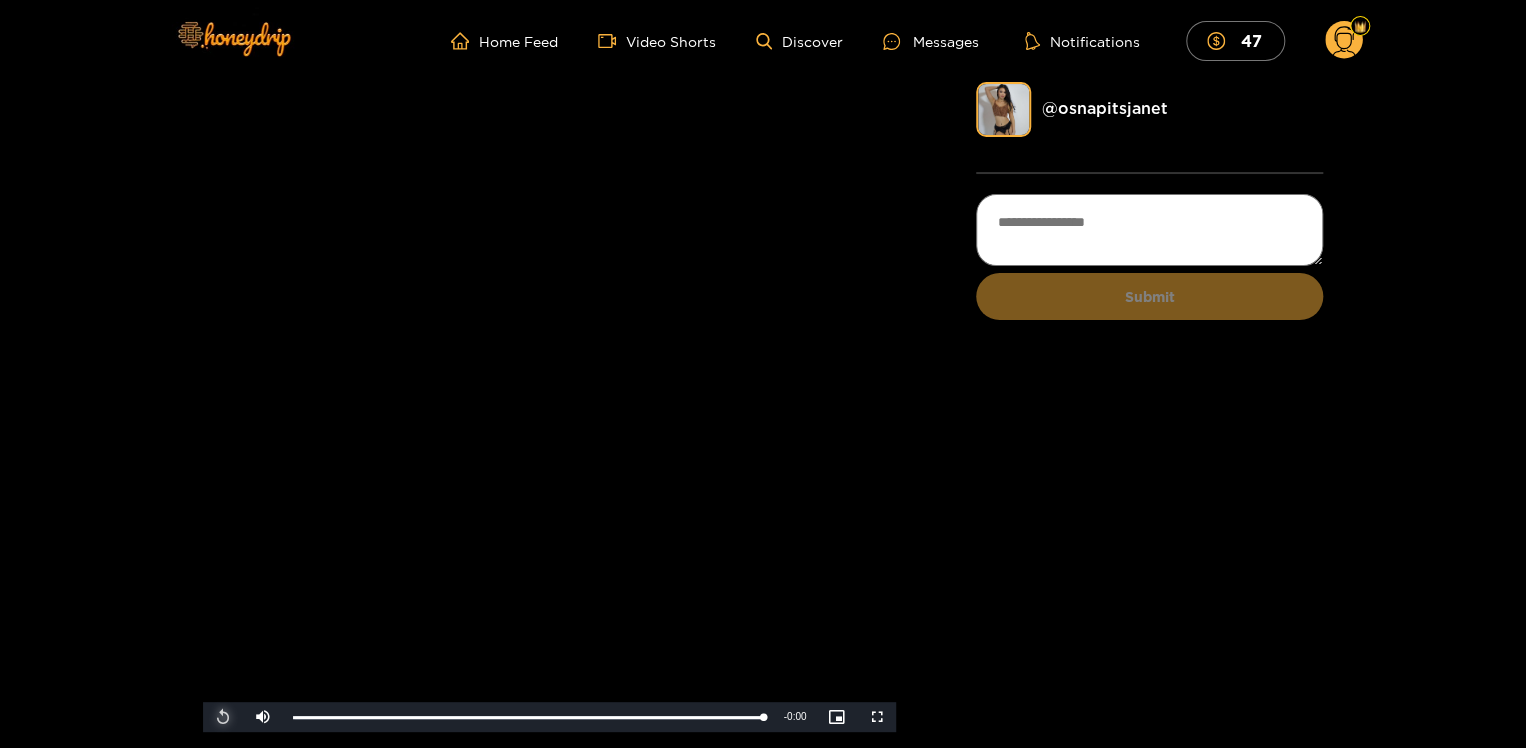 click at bounding box center [223, 717] 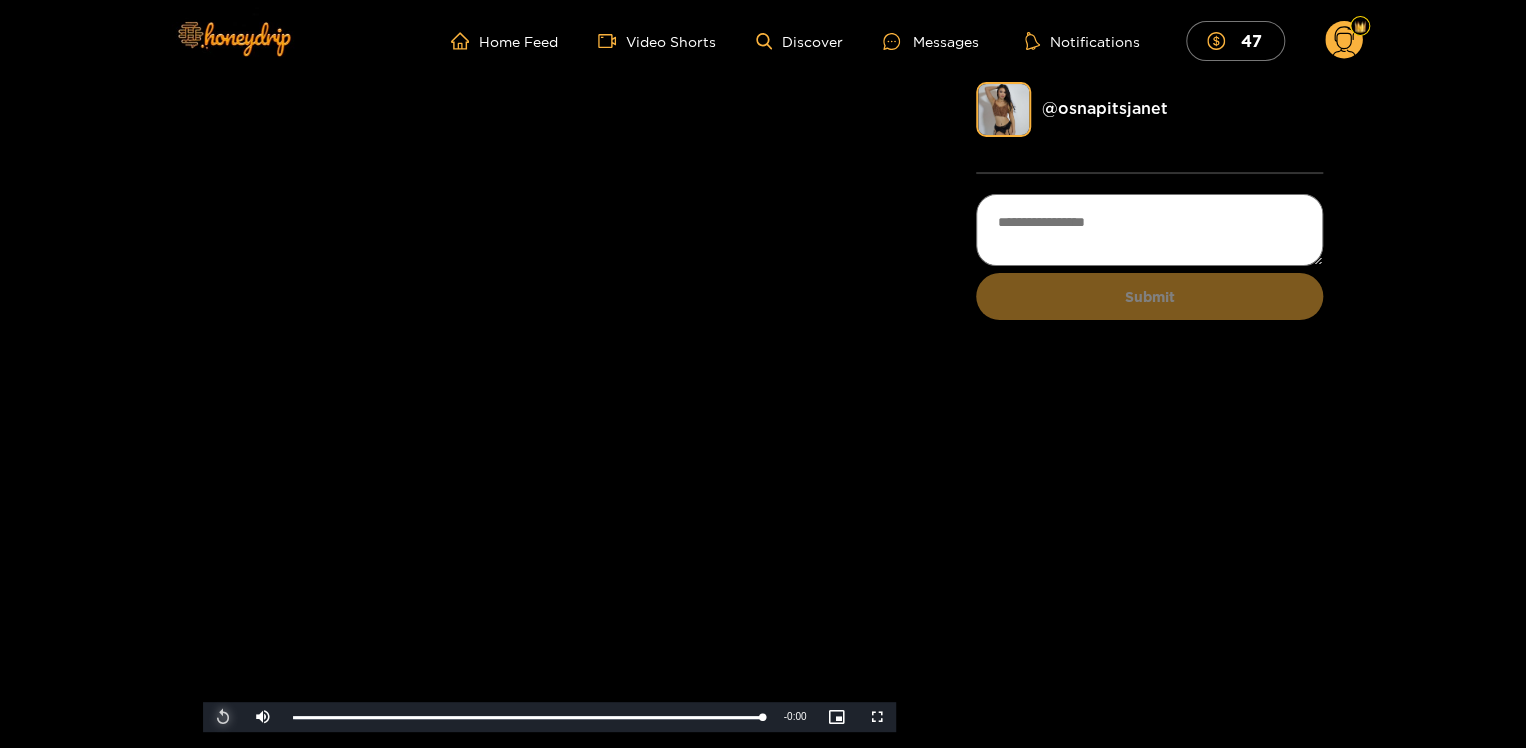 click at bounding box center [223, 717] 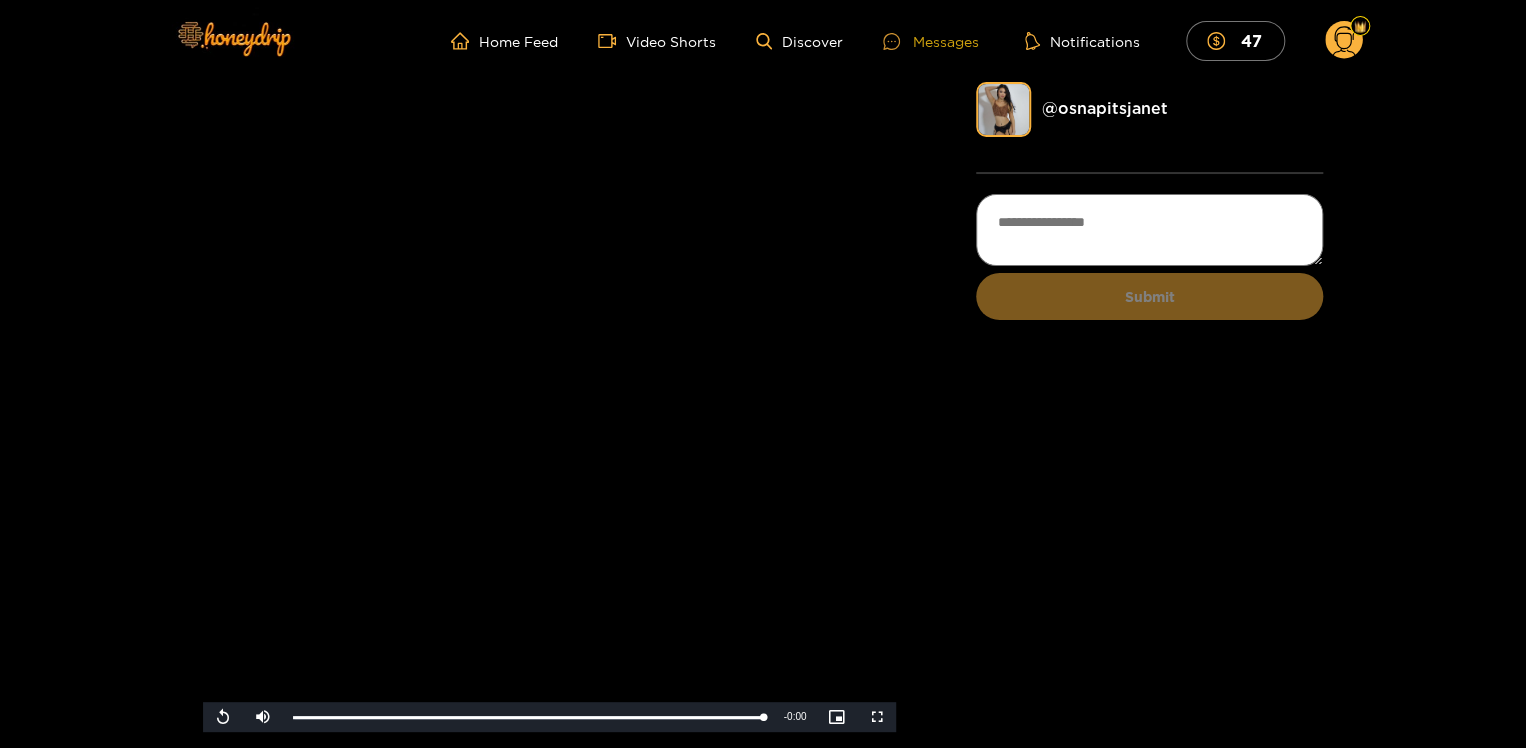 click on "Messages" at bounding box center (931, 41) 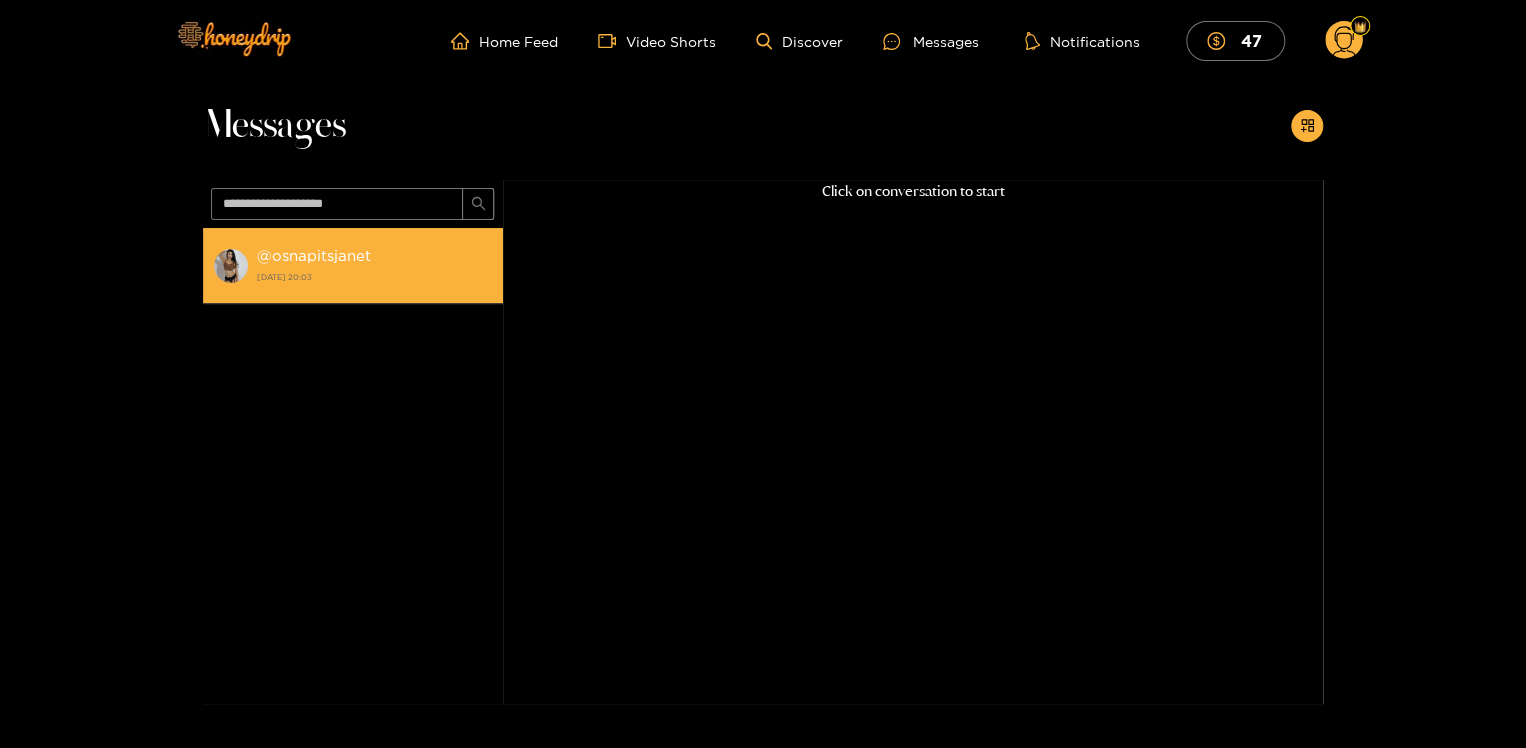 click on "@ osnapitsjanet" at bounding box center [314, 255] 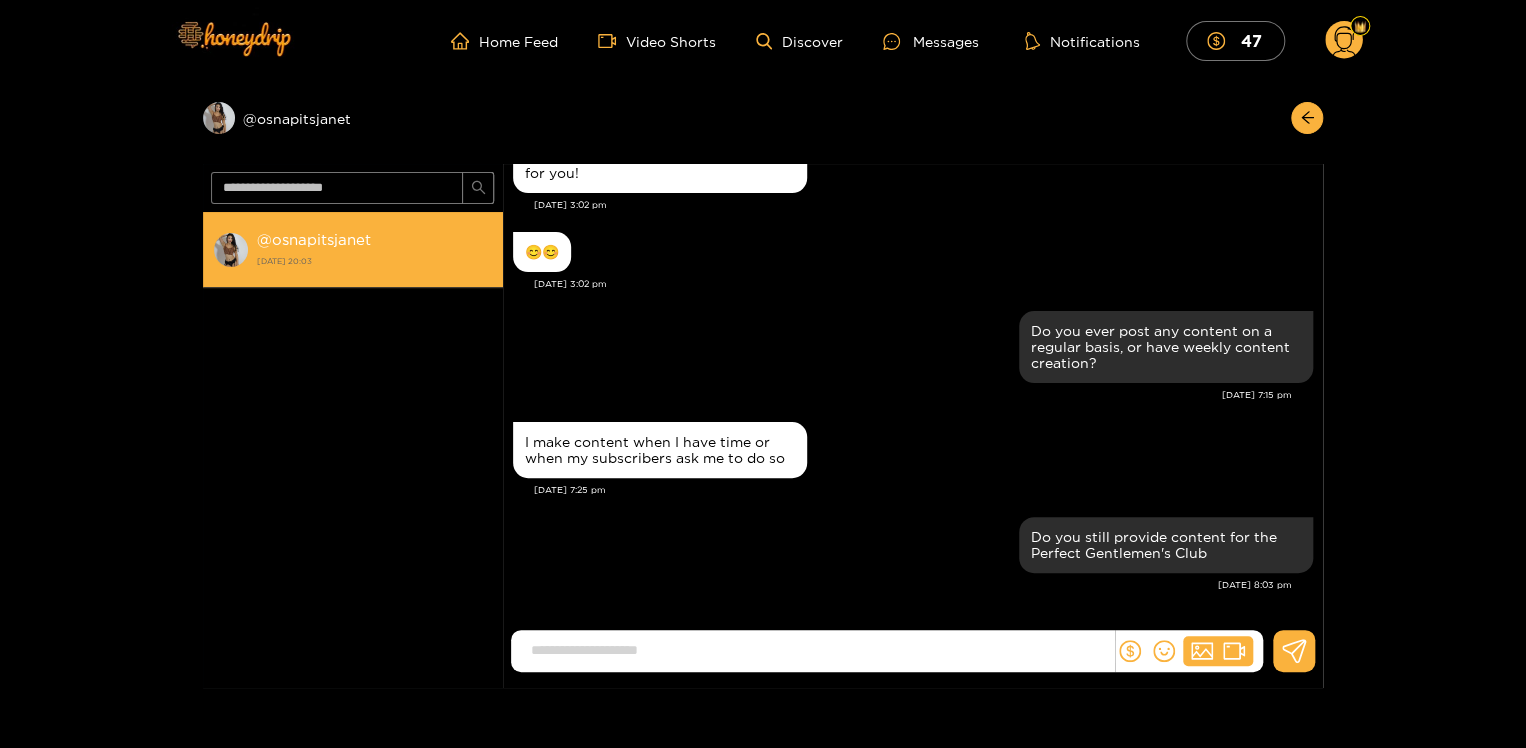 scroll, scrollTop: 1895, scrollLeft: 0, axis: vertical 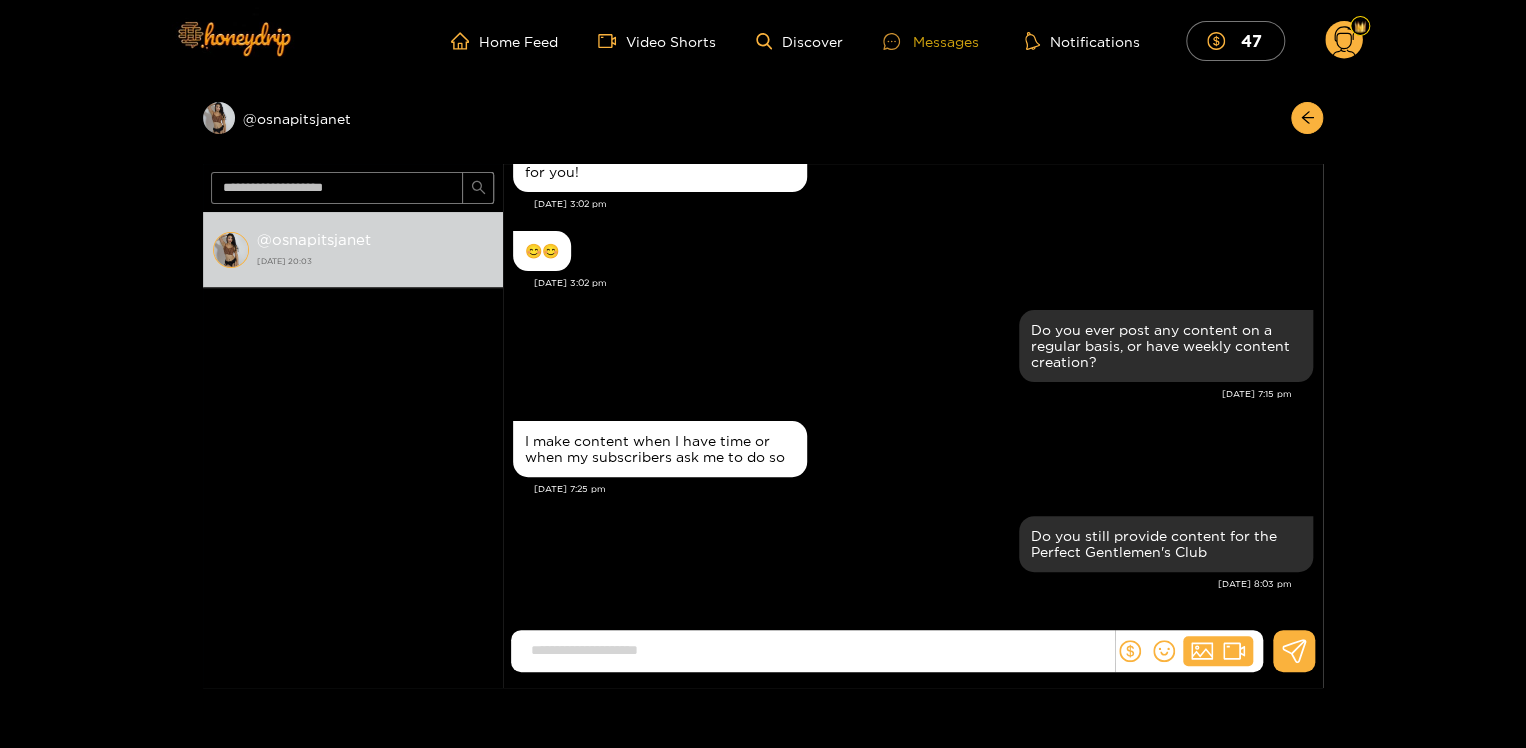 click on "Messages" at bounding box center (931, 41) 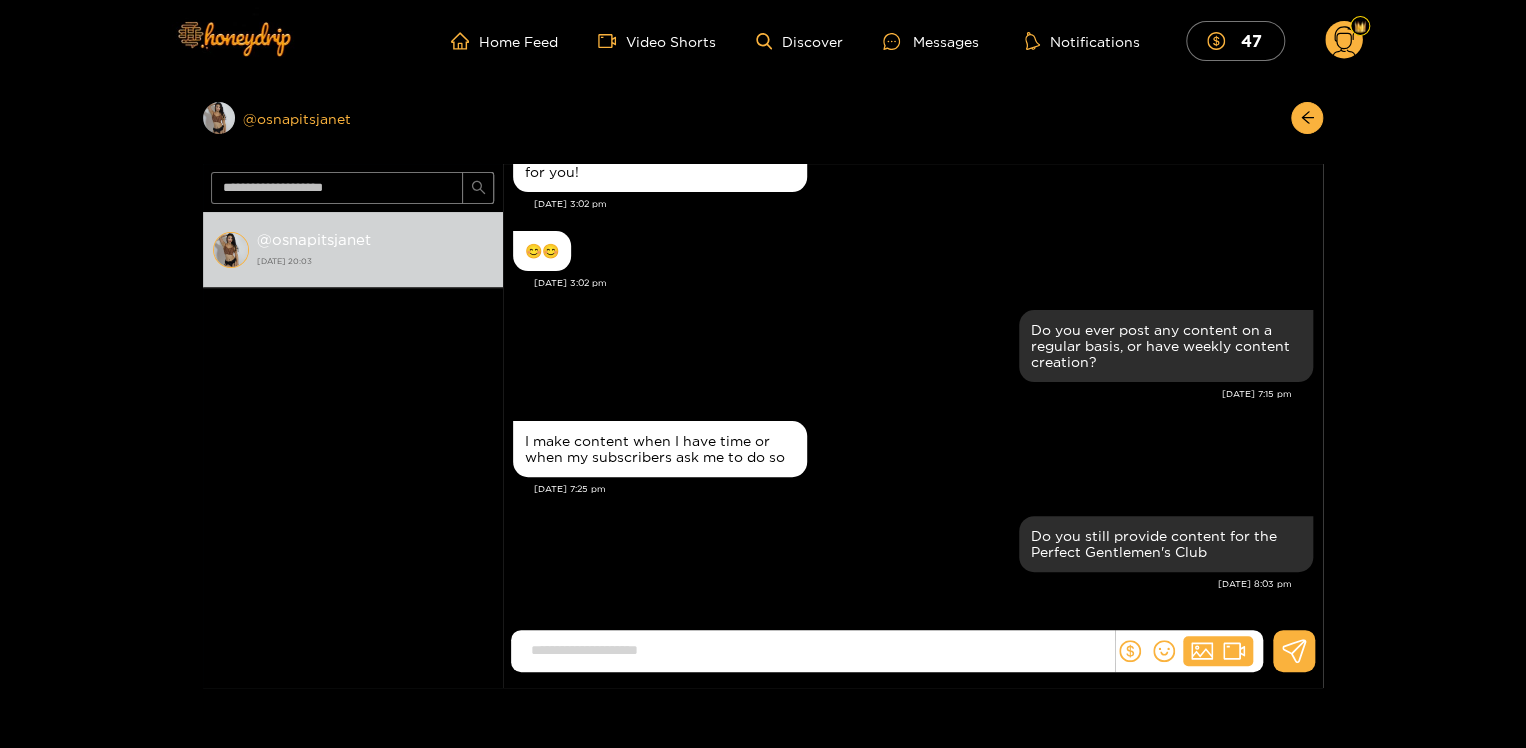 click on "Preview @ osnapitsjanet" at bounding box center [353, 118] 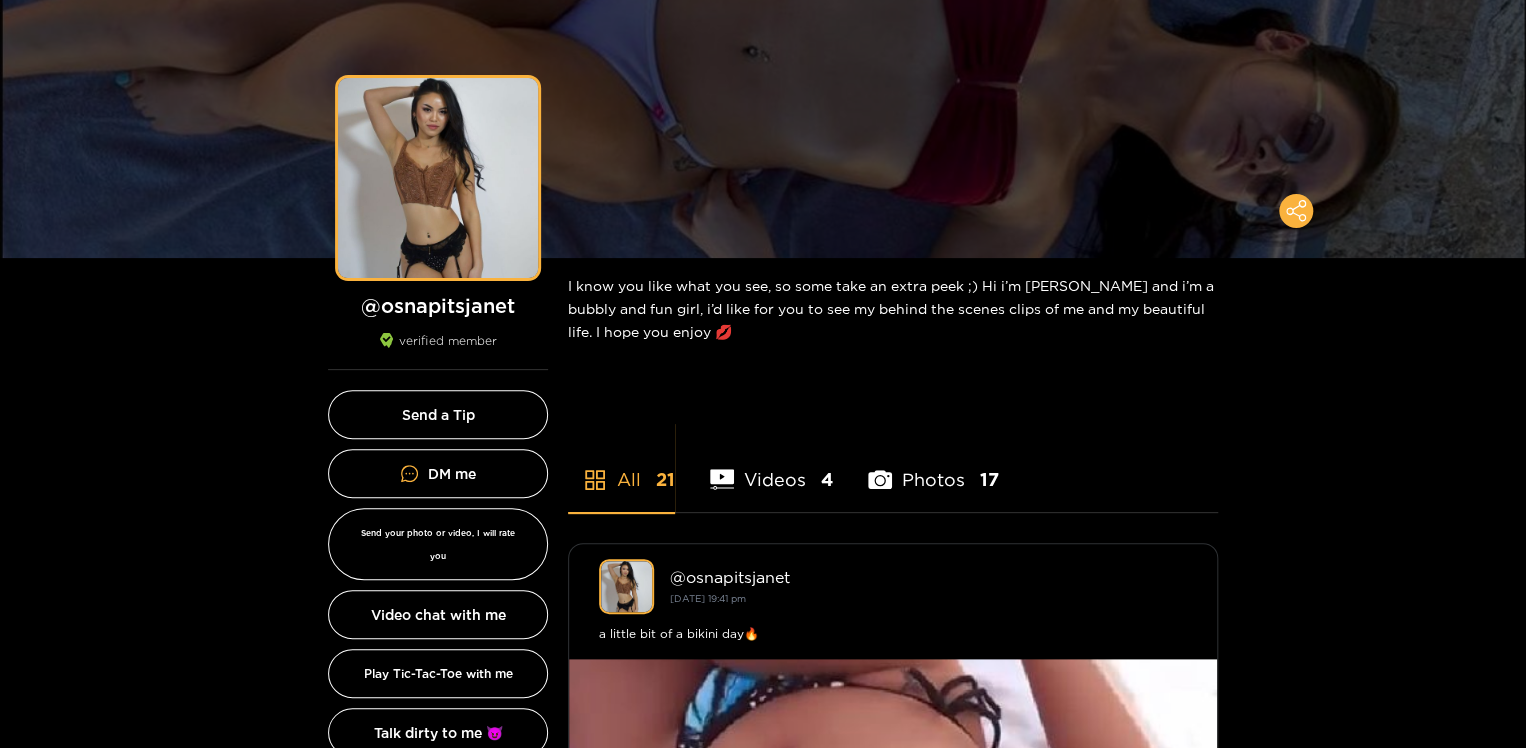 scroll, scrollTop: 0, scrollLeft: 0, axis: both 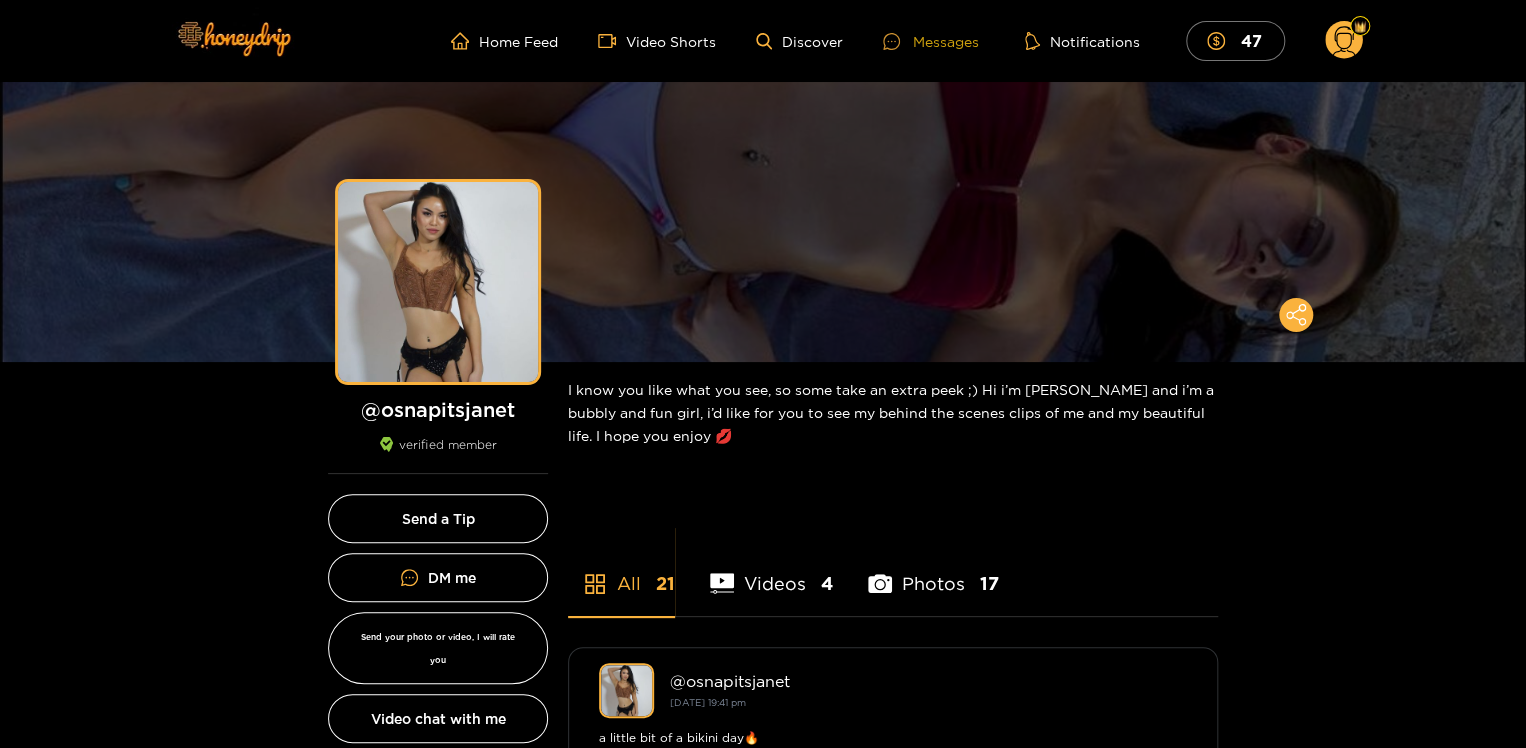 click on "Messages" at bounding box center (931, 41) 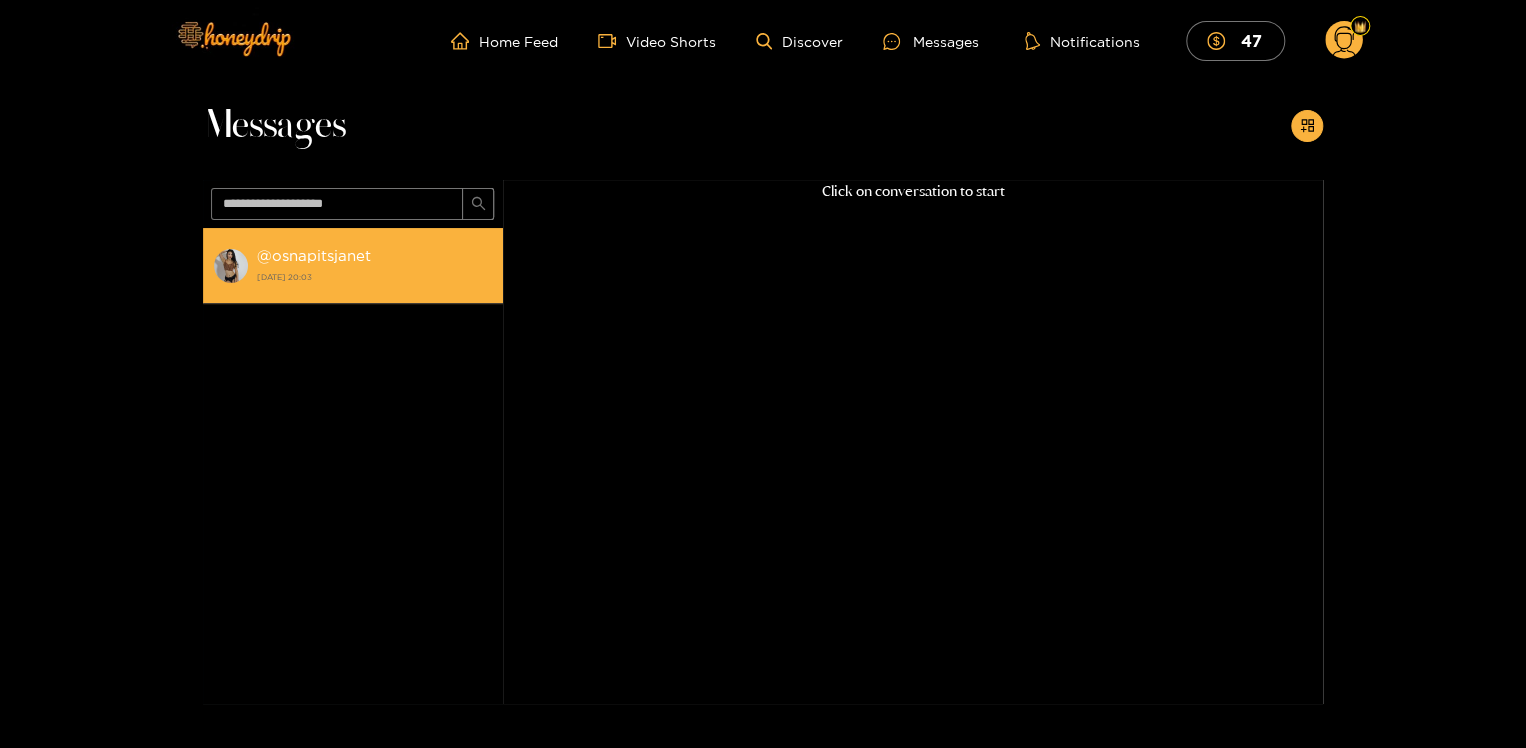 click on "@ osnapitsjanet" at bounding box center (314, 255) 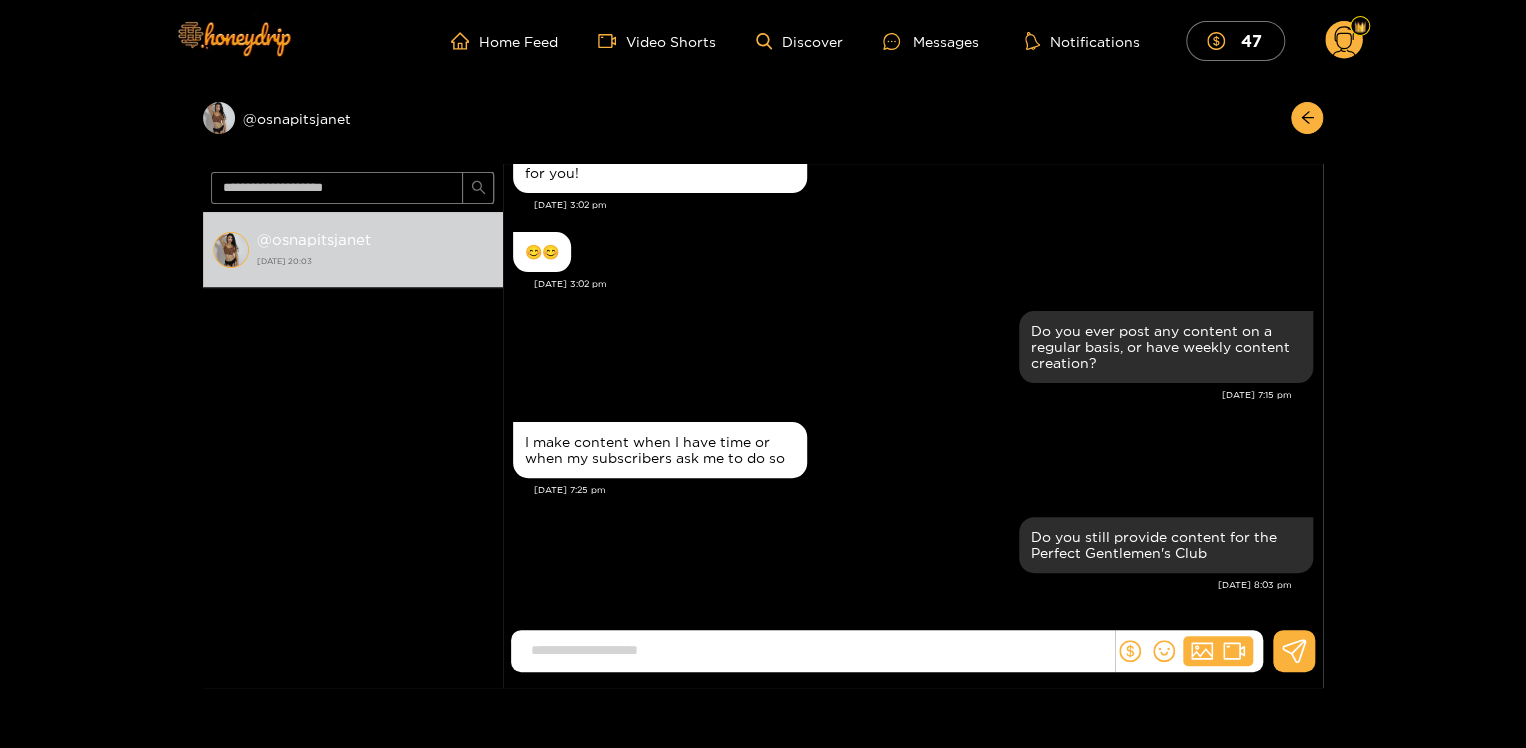 scroll, scrollTop: 1895, scrollLeft: 0, axis: vertical 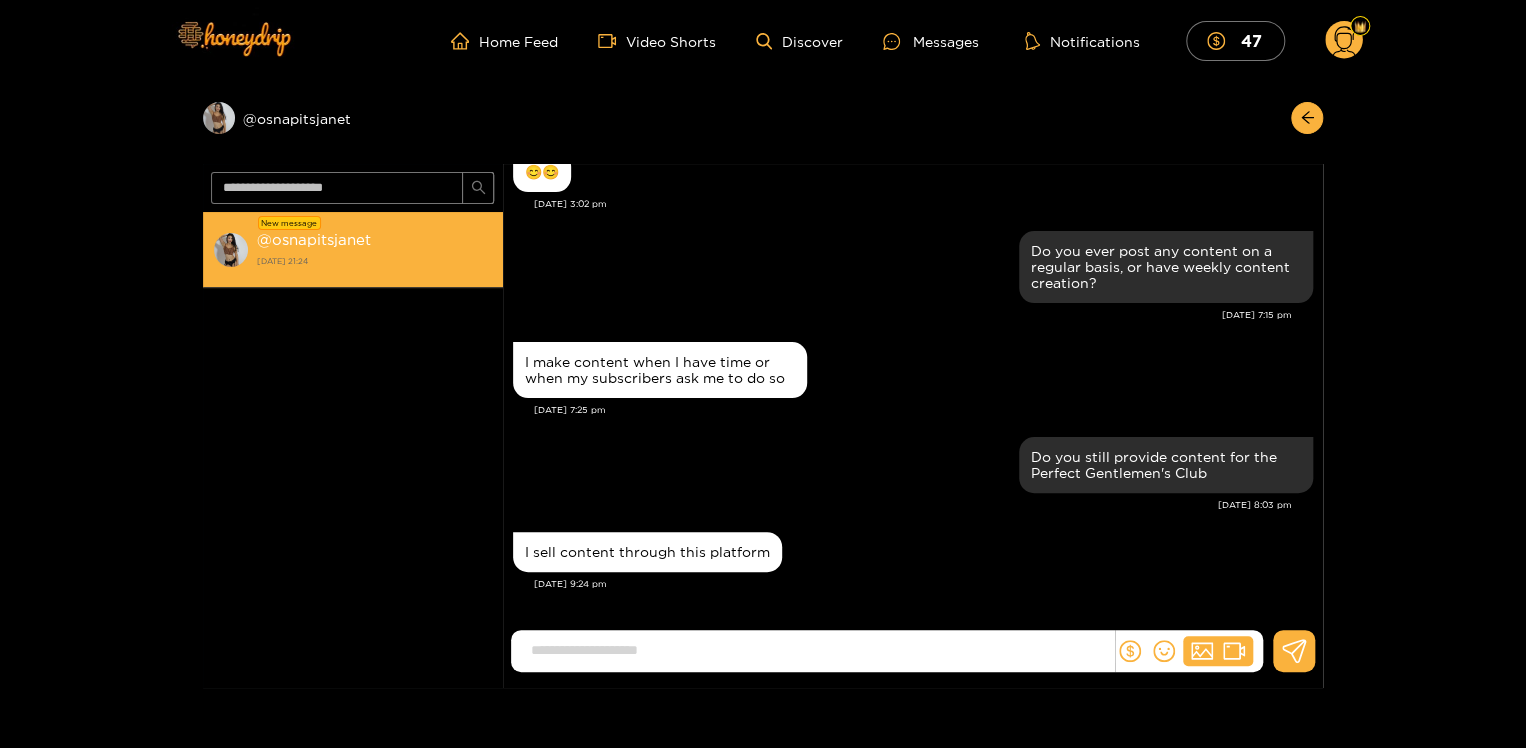click on "@ osnapitsjanet" at bounding box center [314, 239] 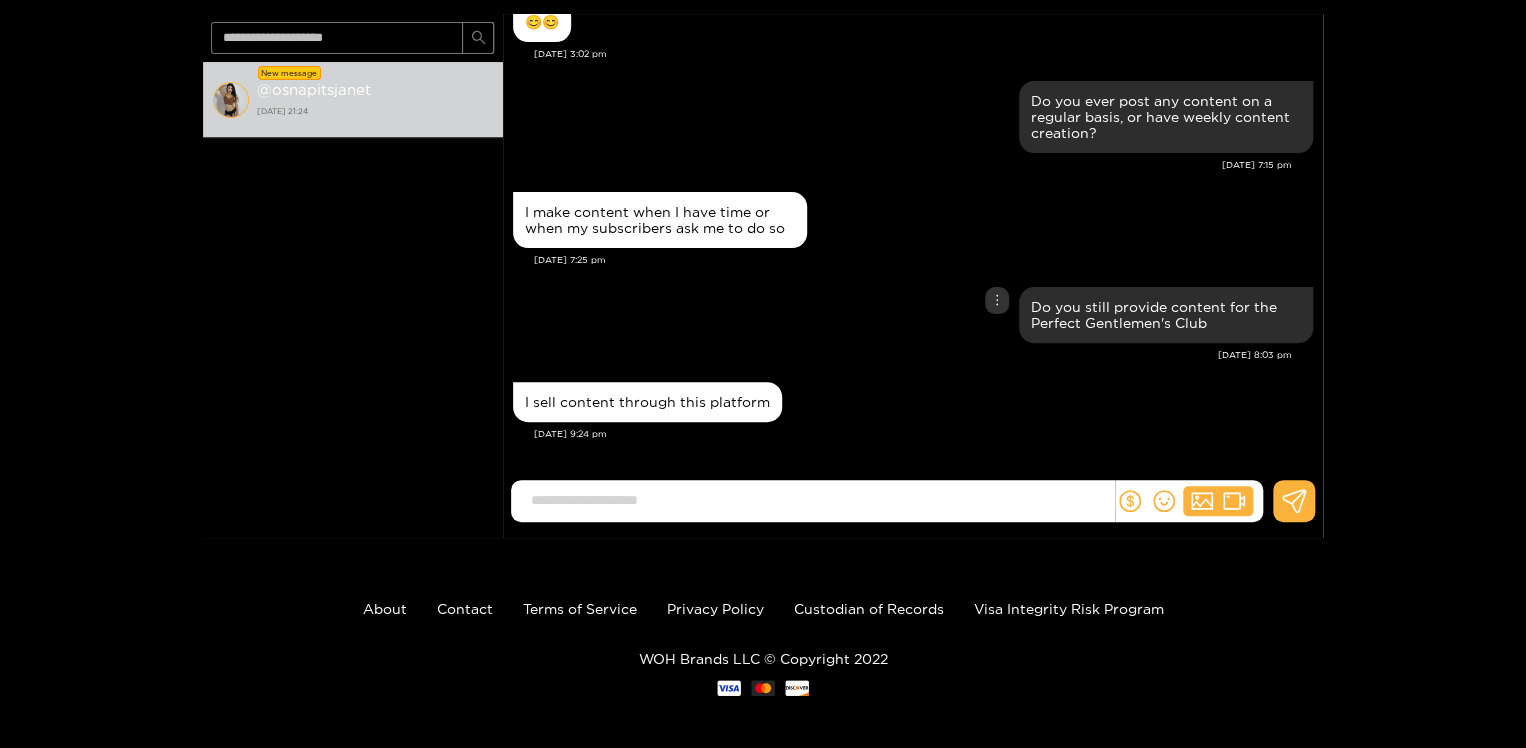 scroll, scrollTop: 157, scrollLeft: 0, axis: vertical 